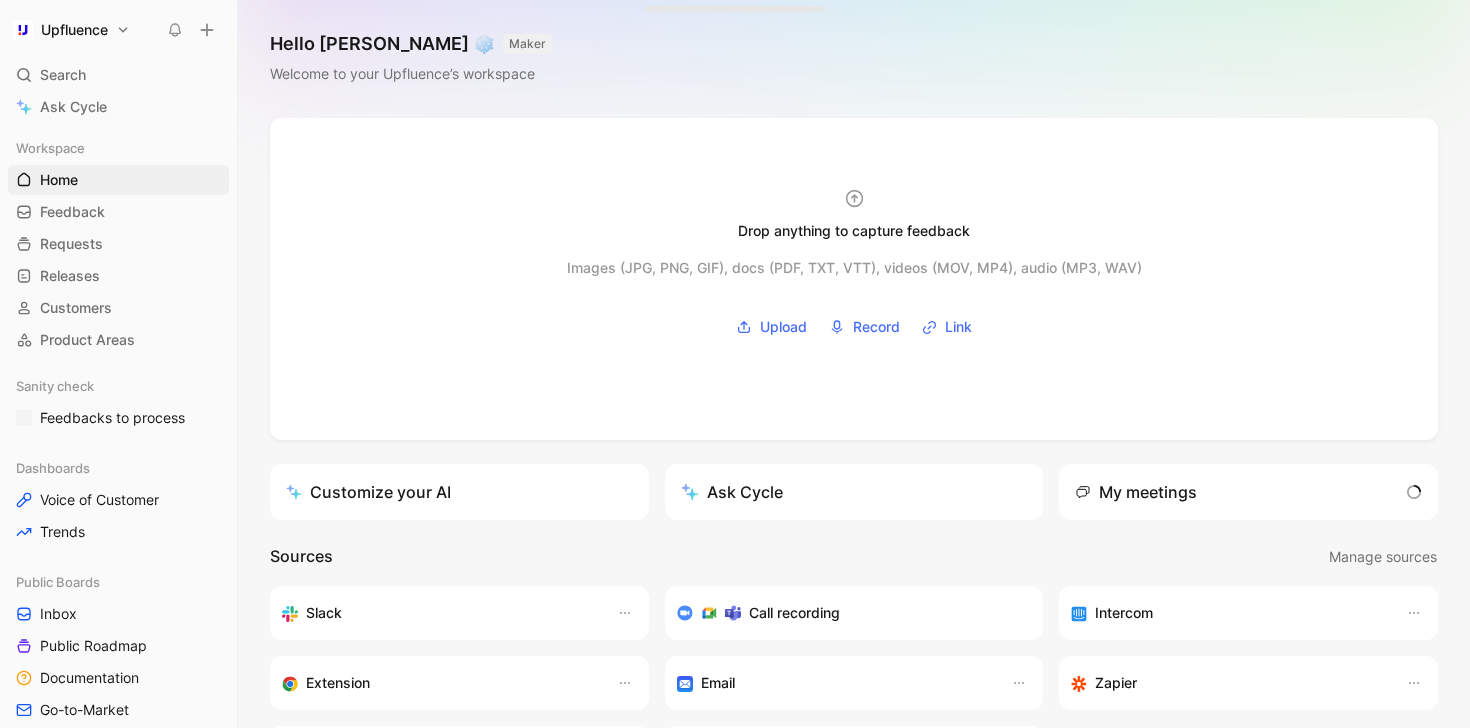 scroll, scrollTop: 0, scrollLeft: 0, axis: both 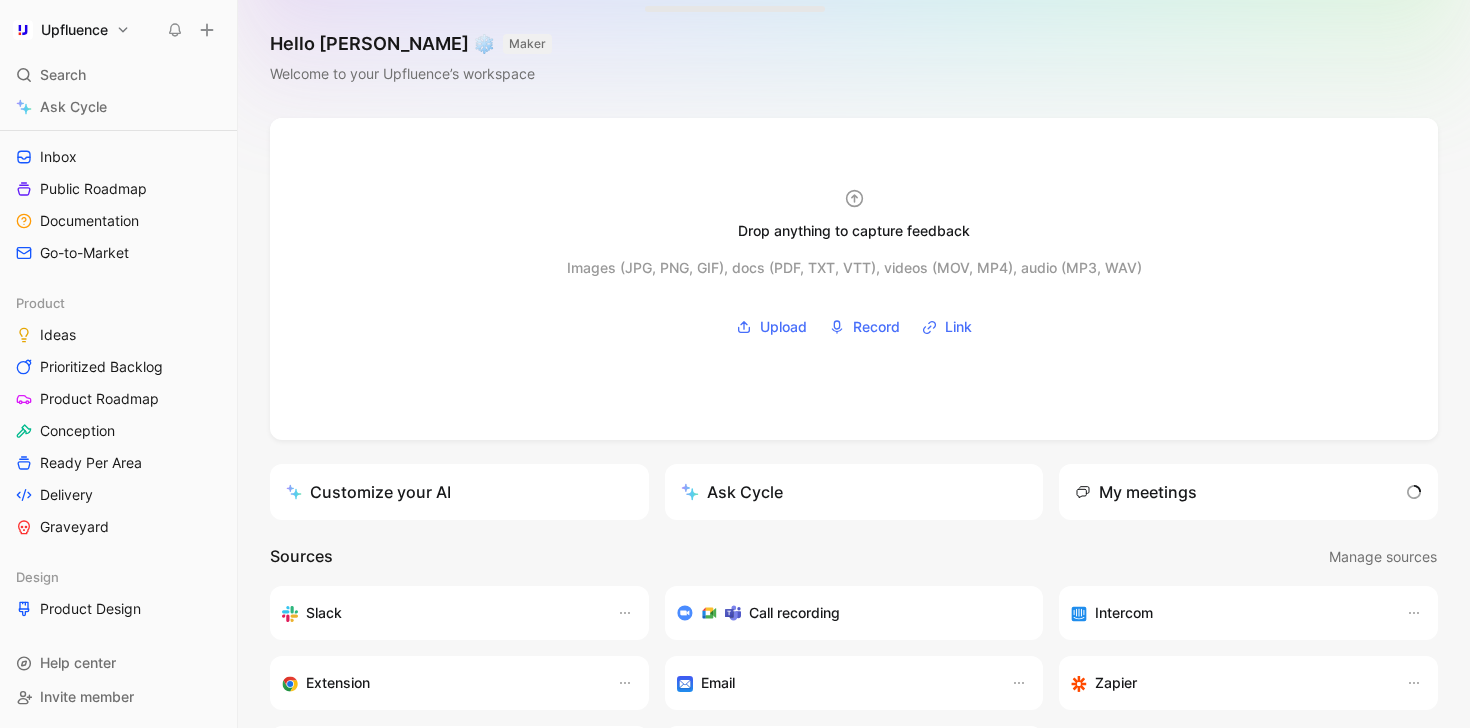 click on "Upfluence Search ⌘ K Ask Cycle Workspace Home G then H Feedback G then F Requests G then R Releases G then L Customers Product Areas Sanity check Feedbacks to process Dashboards Voice of Customer Trends Public Boards Inbox Public Roadmap Documentation Go-to-Market Product Ideas Prioritized Backlog Product Roadmap Conception Ready Per Area Delivery Graveyard Design Product Design
To pick up a draggable item, press the space bar.
While dragging, use the arrow keys to move the item.
Press space again to drop the item in its new position, or press escape to cancel.
Help center Invite member Hello Simon ❄️ MAKER Welcome to your Upfluence’s workspace Drop anything to capture feedback Images (JPG, PNG, GIF), docs (PDF, TXT, VTT), videos (MOV, MP4), audio (MP3, WAV) Upload Record Link Customize your AI Ask Cycle My meetings Sources Manage sources Slack Call recording Intercom Extension Email Zapier Salesforce Cycle API What’s new in Cycle Introducing Drop island Learn more" at bounding box center (735, 364) 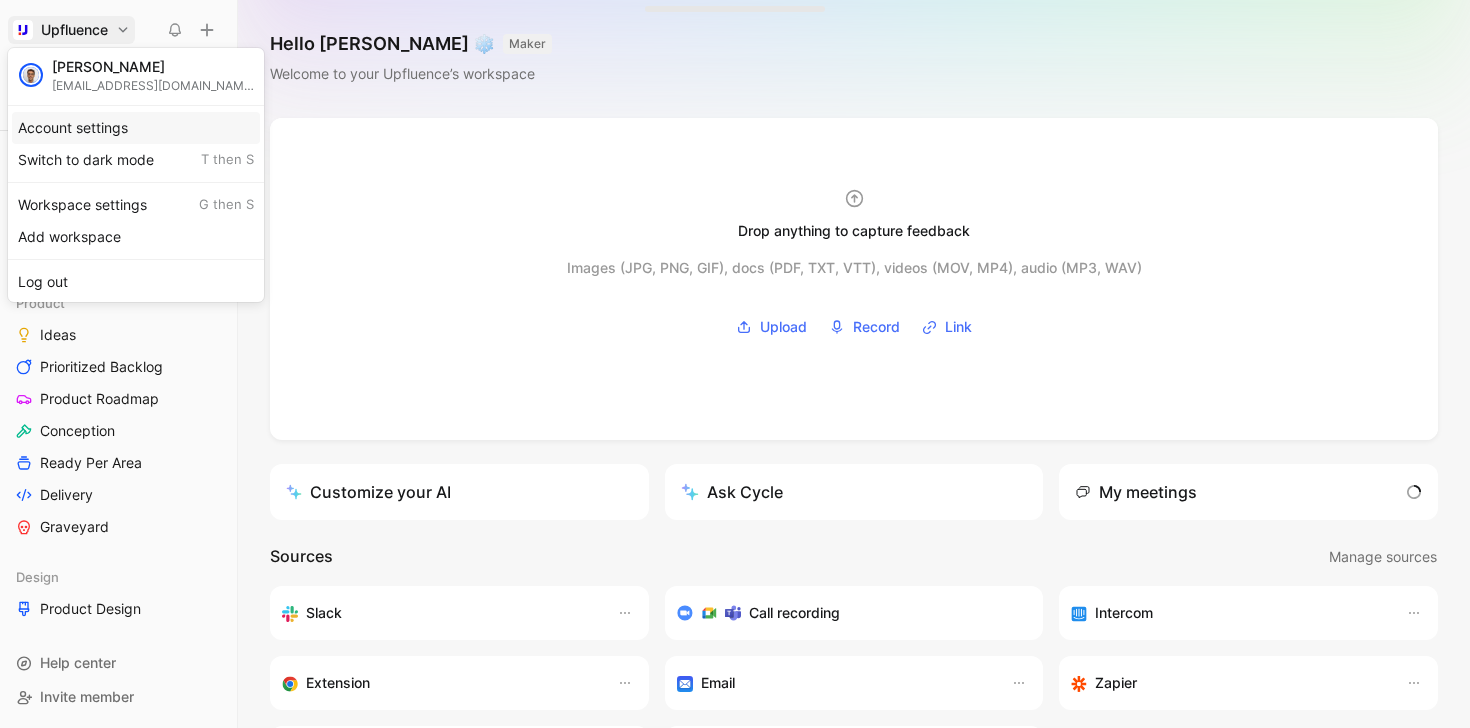 click on "Account settings" at bounding box center [136, 128] 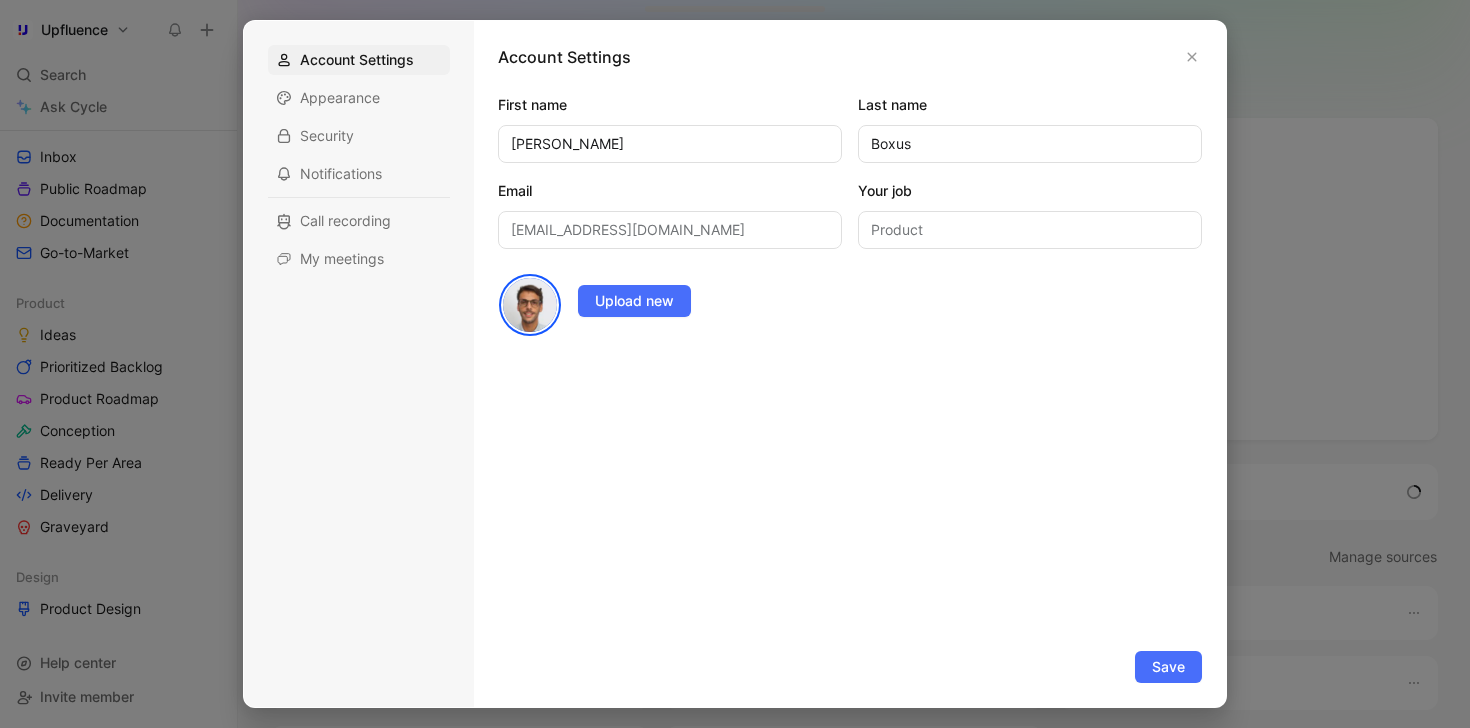 click on "Account Settings First name [PERSON_NAME] Last name Boxus Email [PERSON_NAME][EMAIL_ADDRESS][DOMAIN_NAME] Your job Product Avatar Upload new Save" at bounding box center (850, 364) 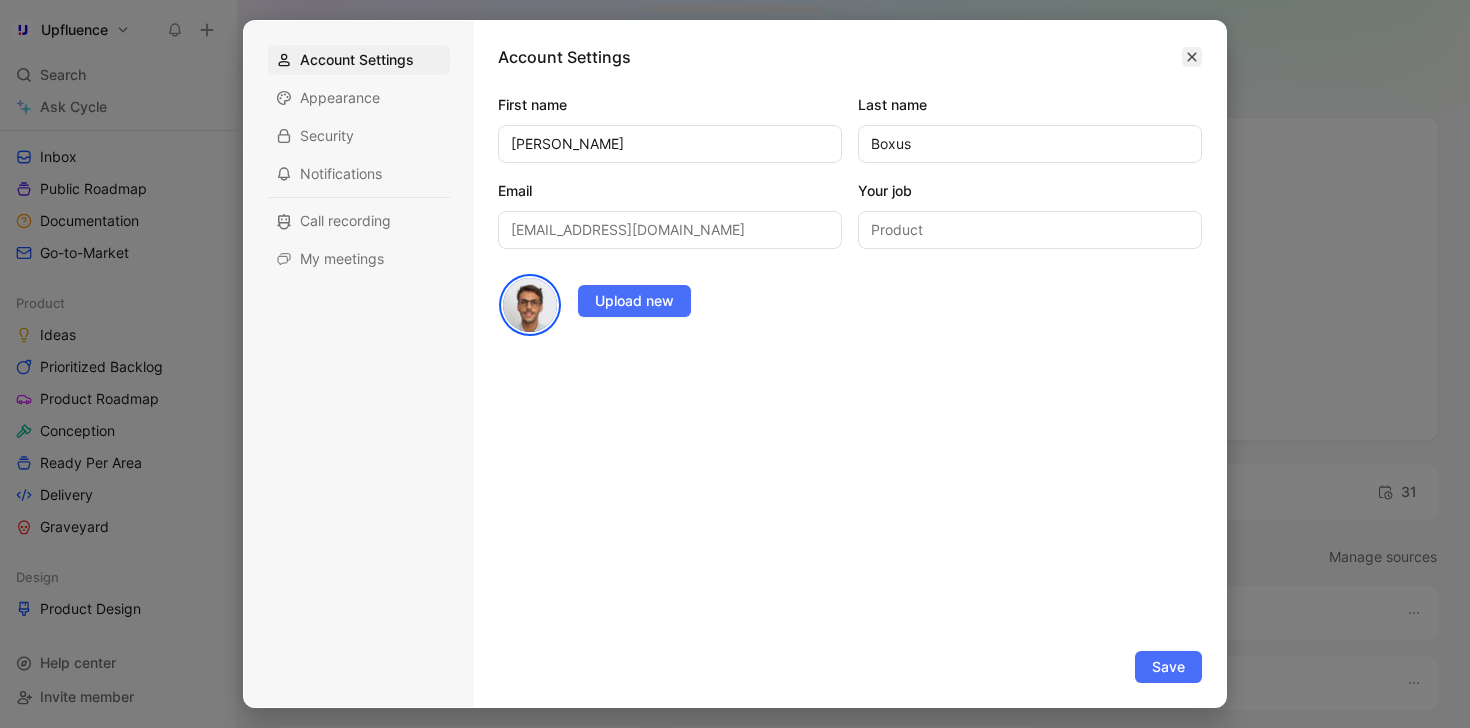 click at bounding box center (1192, 57) 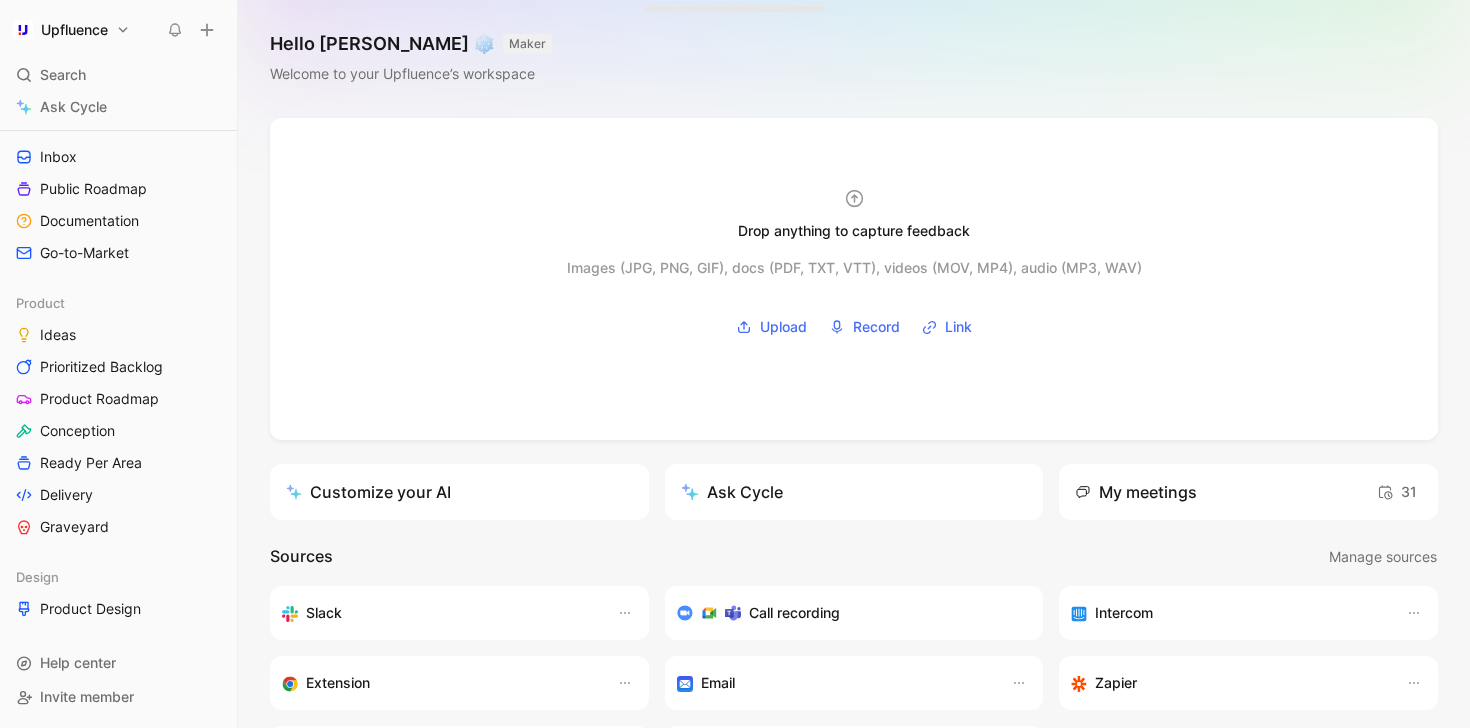 click on "Upfluence Search ⌘ K Ask Cycle Workspace Home G then H Feedback G then F Requests G then R Releases G then L Customers Product Areas Sanity check Feedbacks to process Dashboards Voice of Customer Trends Public Boards Inbox Public Roadmap Documentation Go-to-Market Product Ideas Prioritized Backlog Product Roadmap Conception Ready Per Area Delivery Graveyard Design Product Design
To pick up a draggable item, press the space bar.
While dragging, use the arrow keys to move the item.
Press space again to drop the item in its new position, or press escape to cancel.
Help center Invite member Hello Simon ❄️ MAKER Welcome to your Upfluence’s workspace Drop anything to capture feedback Images (JPG, PNG, GIF), docs (PDF, TXT, VTT), videos (MOV, MP4), audio (MP3, WAV) Upload Record Link Customize your AI Ask Cycle My meetings 31 Sources Manage sources Slack Call recording Intercom Extension Email Zapier Salesforce Cycle API What’s new in Cycle Introducing Drop island Learn more" at bounding box center (735, 364) 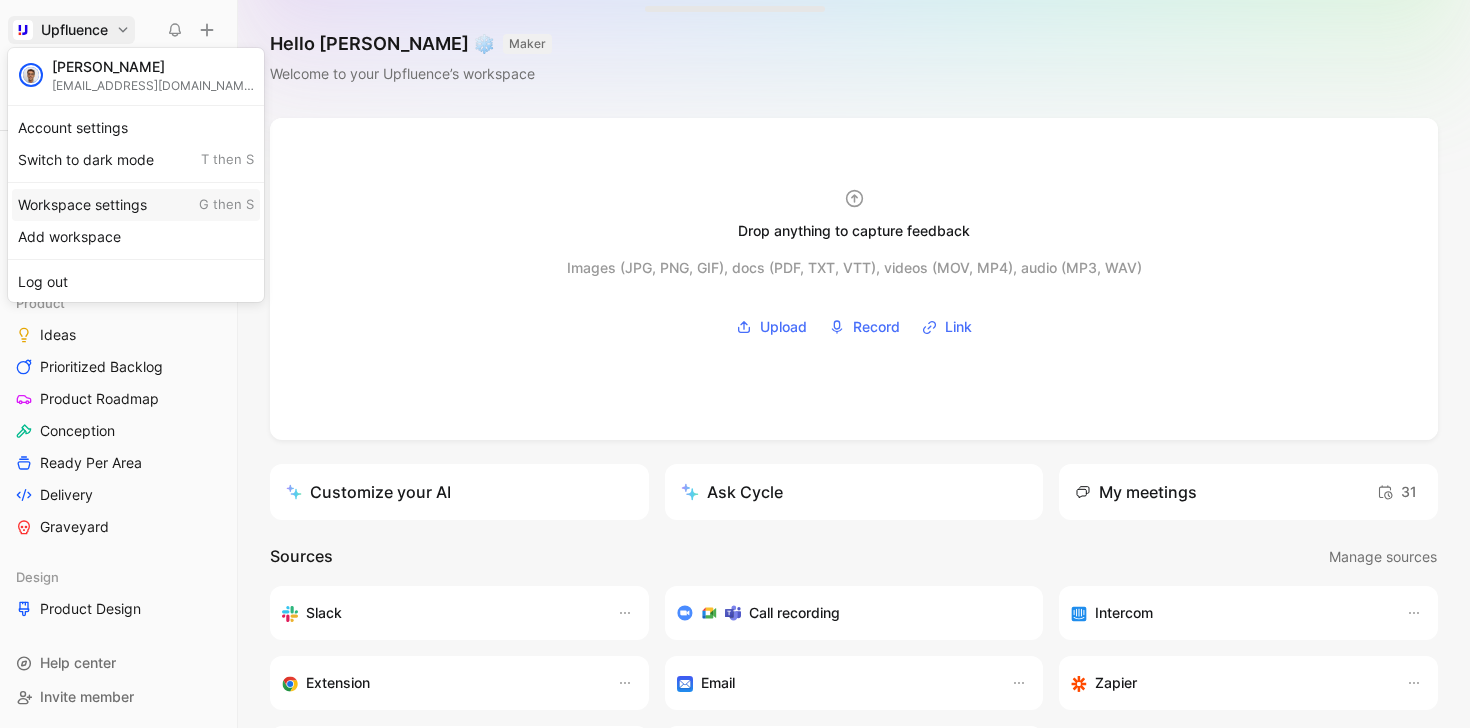click on "Workspace settings G then S" at bounding box center (136, 205) 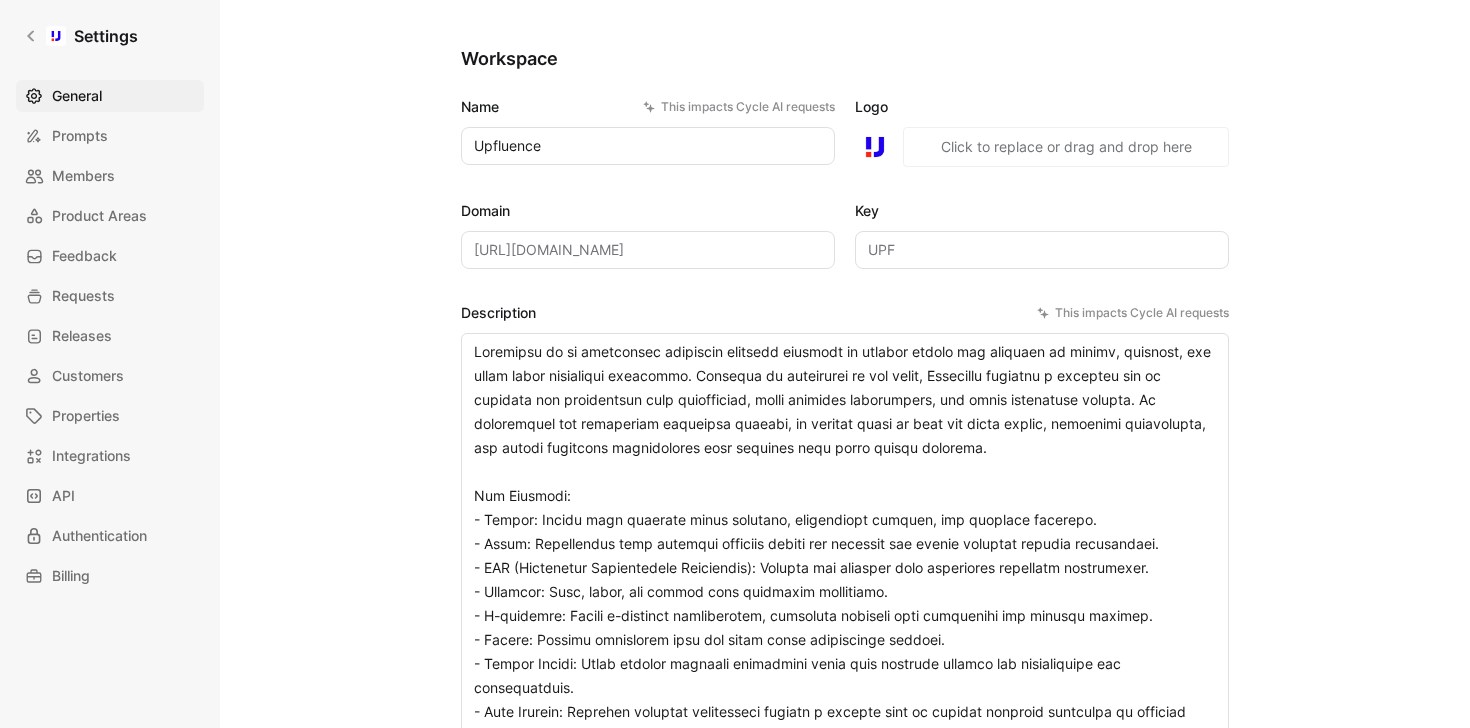 scroll, scrollTop: 84, scrollLeft: 0, axis: vertical 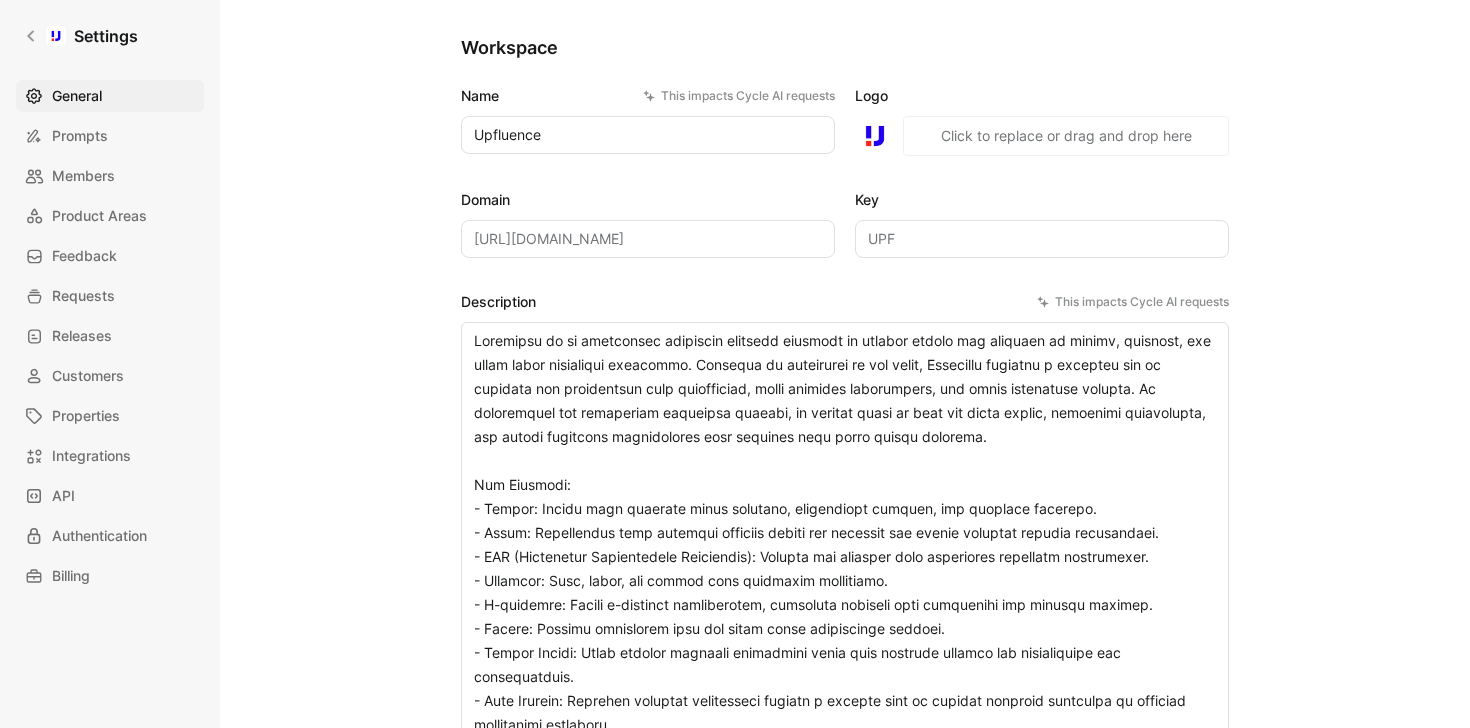 click on "General Prompts Members Product Areas Feedback Requests Releases Customers Properties Integrations API Authentication Billing" at bounding box center (117, 336) 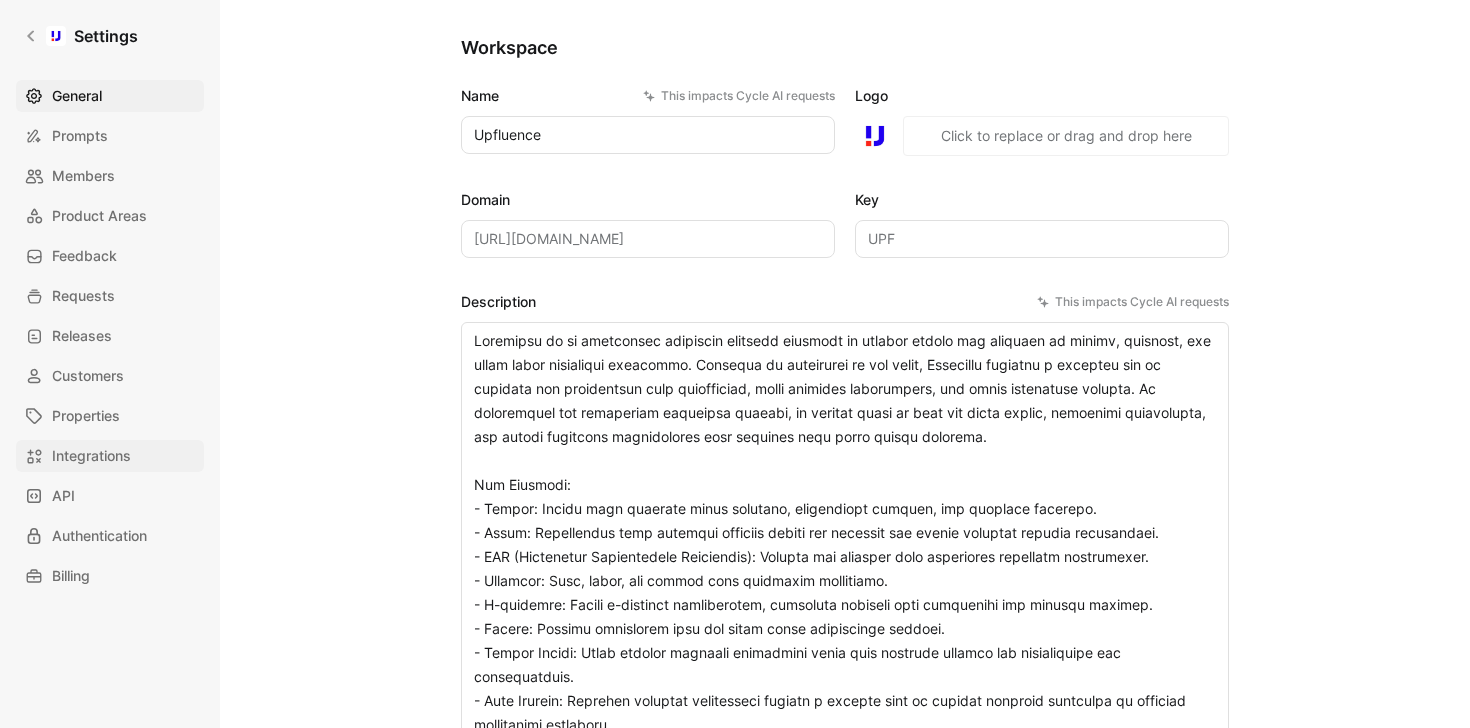 click on "Integrations" at bounding box center (91, 456) 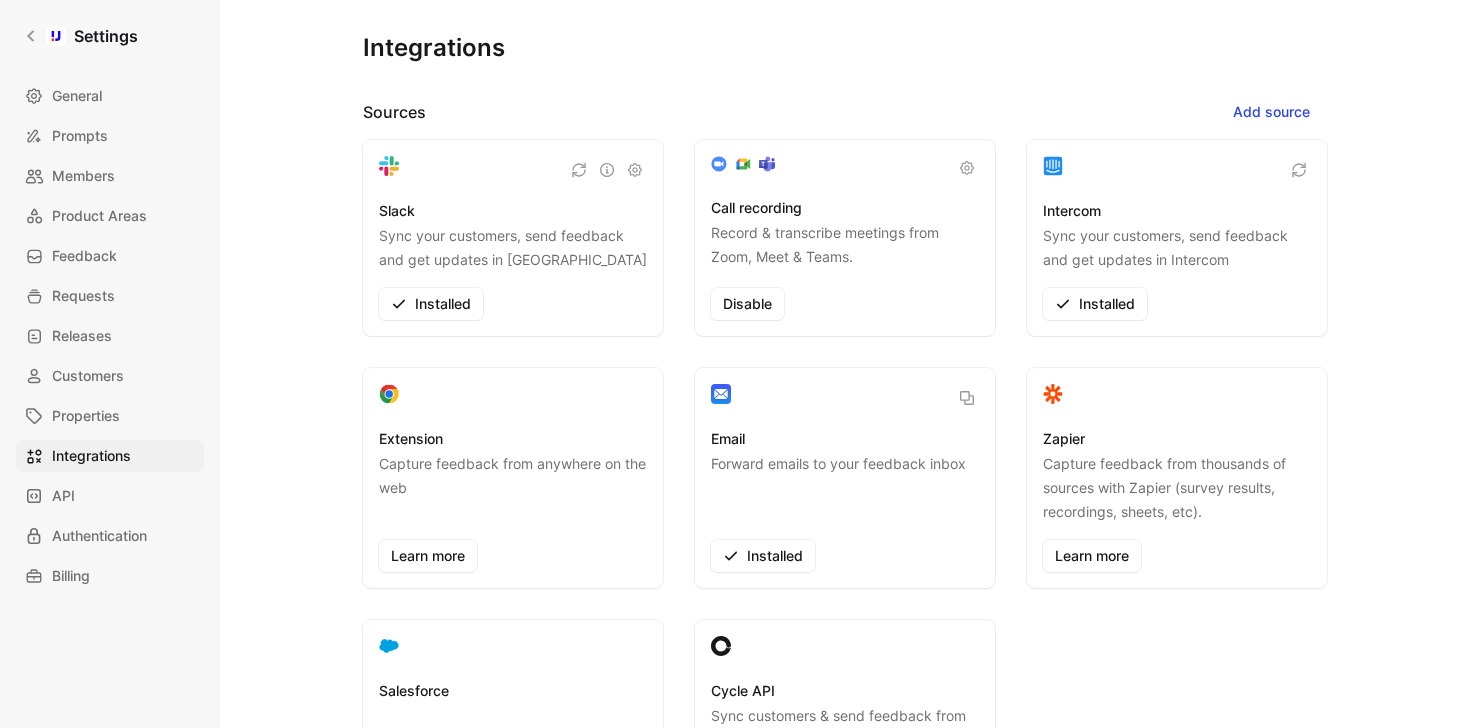 click on "General Prompts Members Product Areas Feedback Requests Releases Customers Properties Integrations API Authentication Billing" at bounding box center [117, 336] 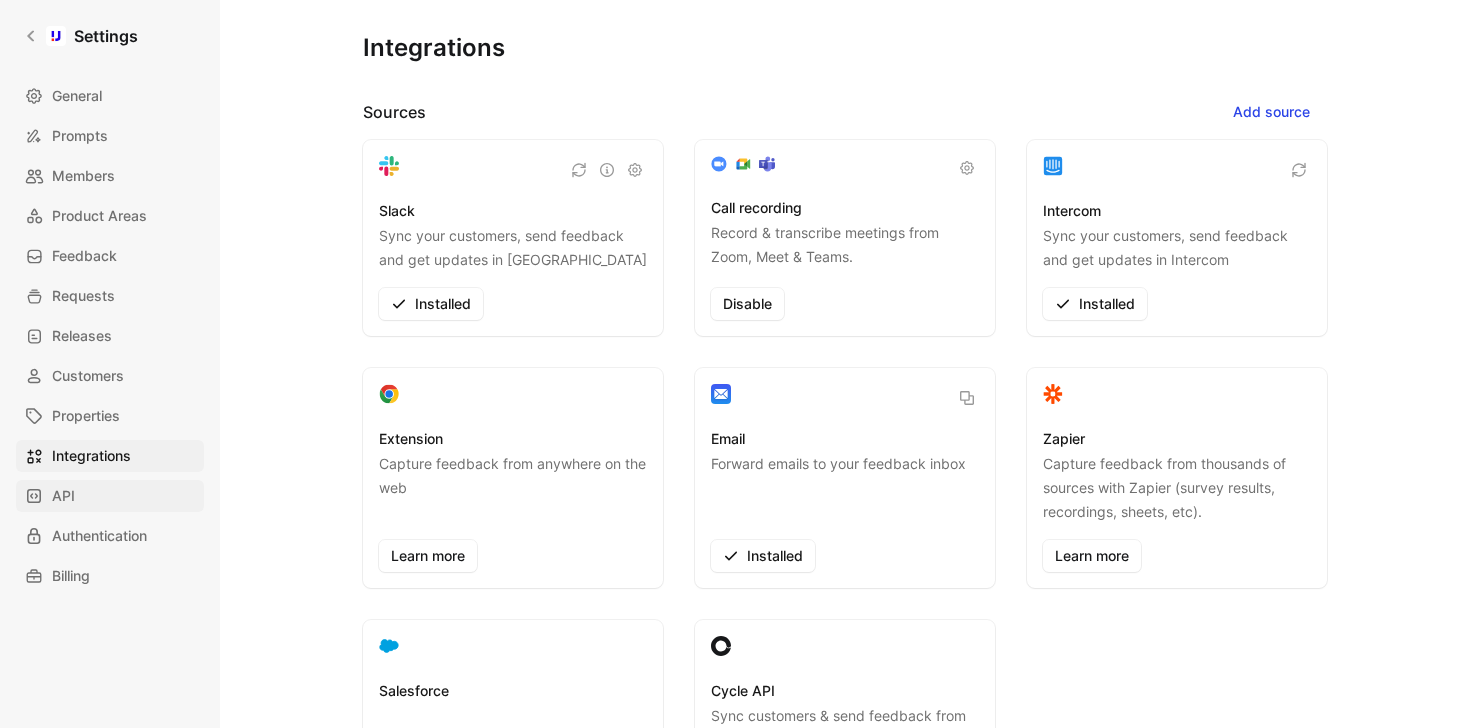 click on "API" at bounding box center [110, 496] 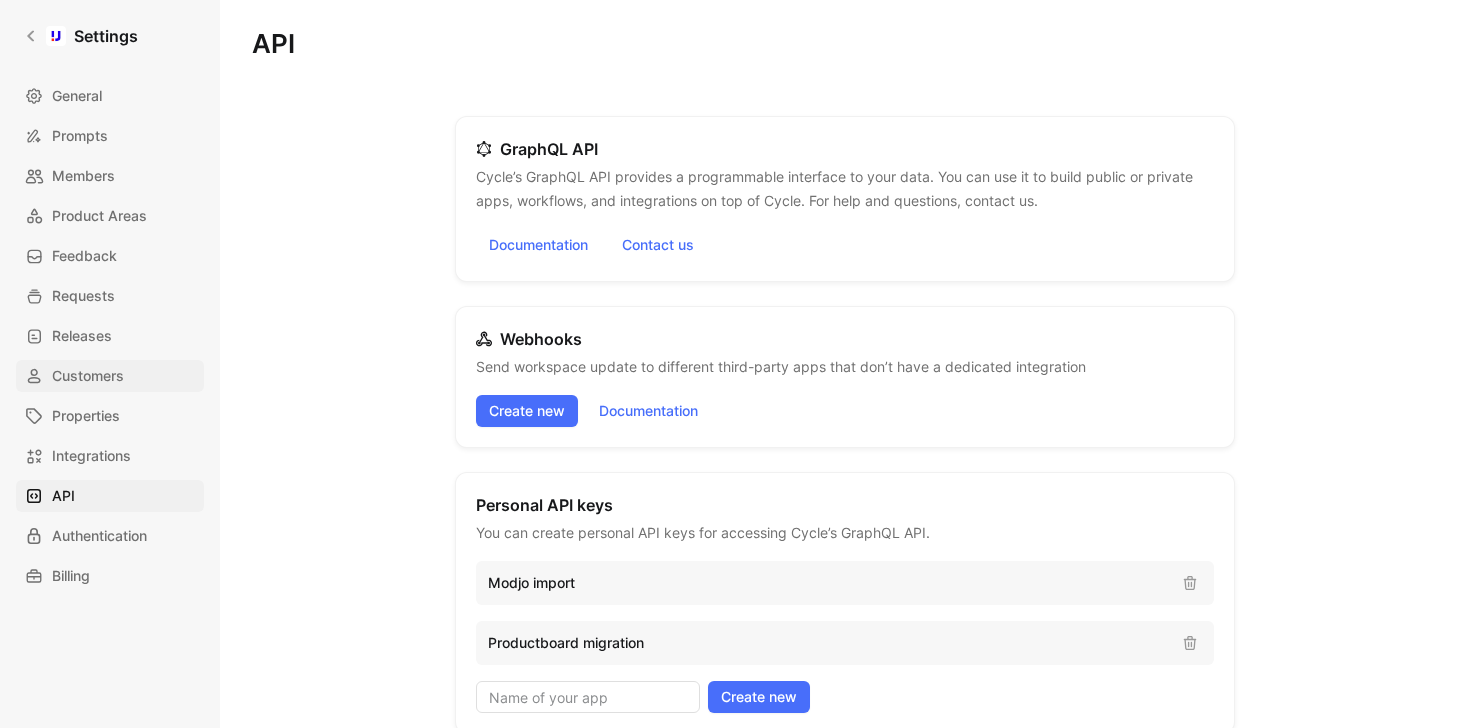 click on "Customers" at bounding box center (110, 376) 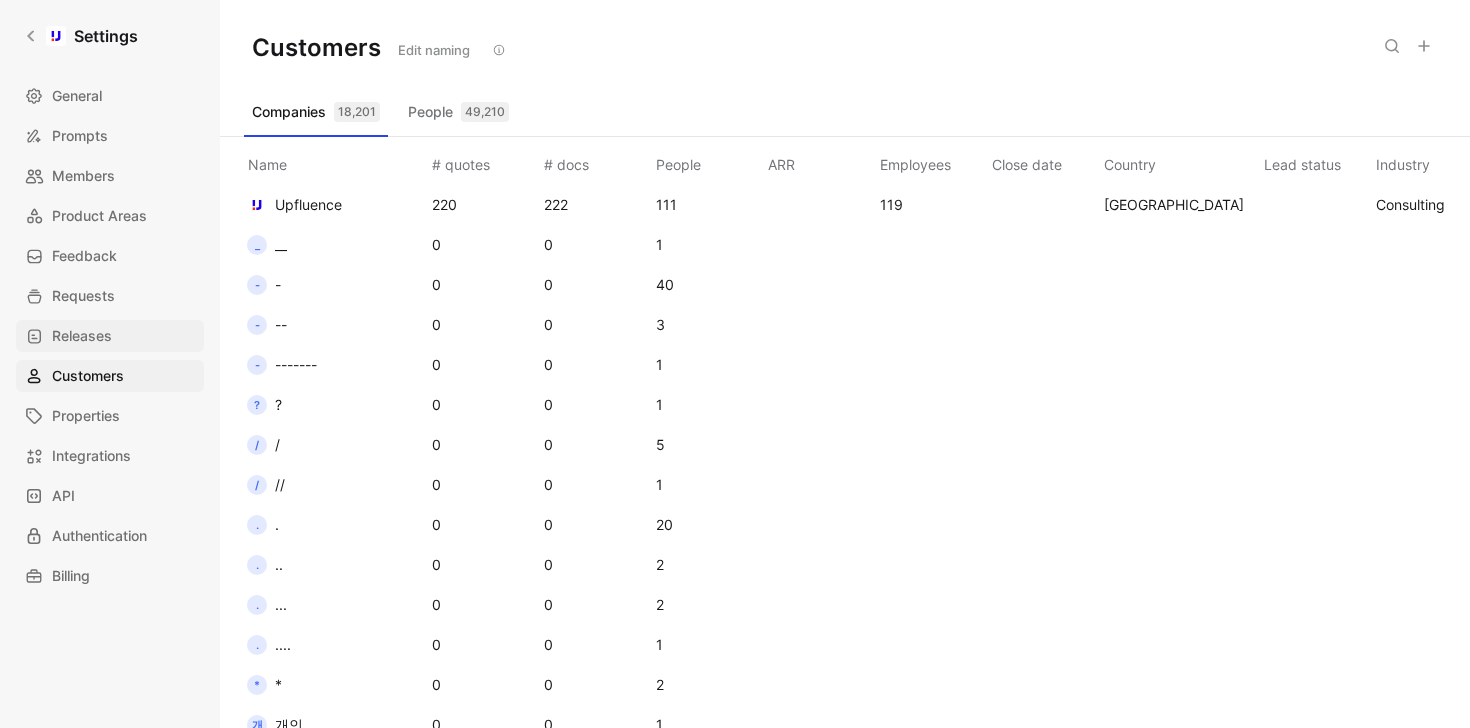 click on "Releases" at bounding box center (82, 336) 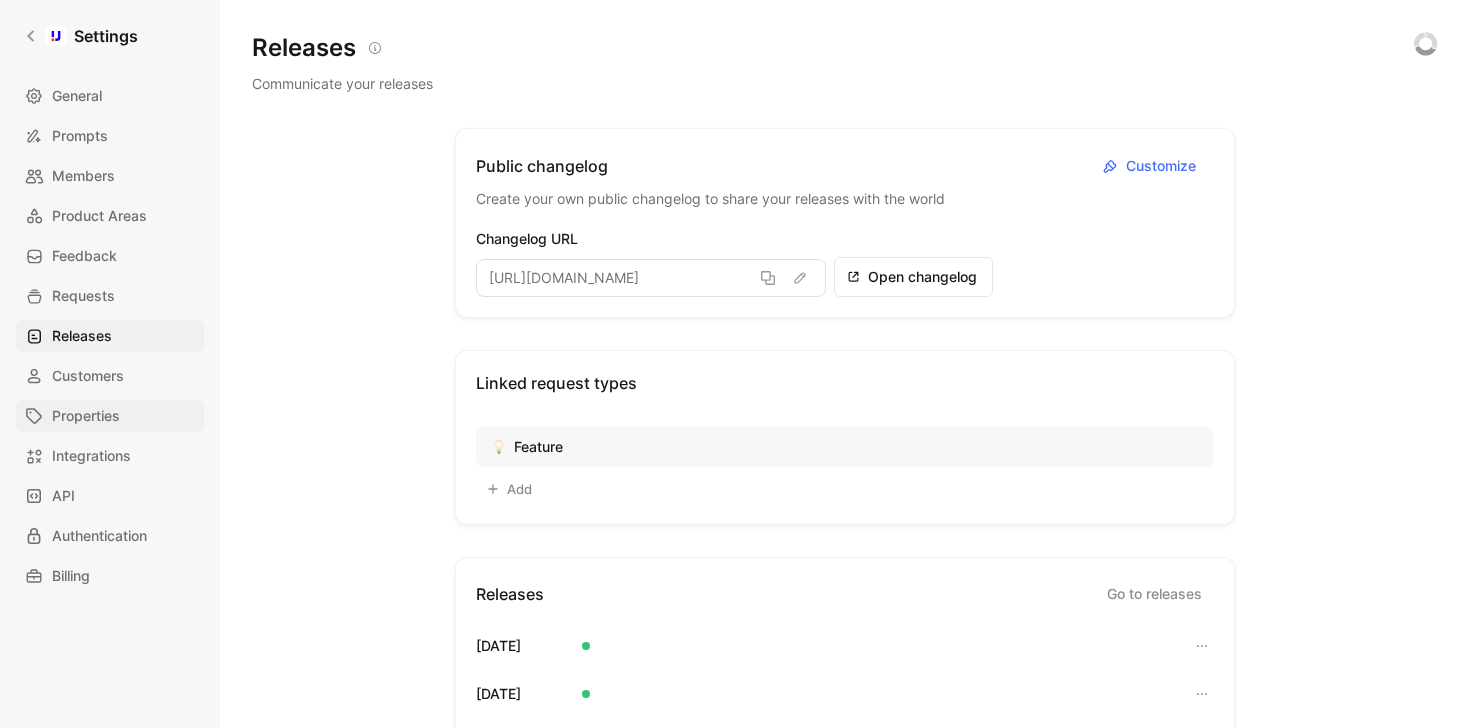 click on "Properties" at bounding box center (86, 416) 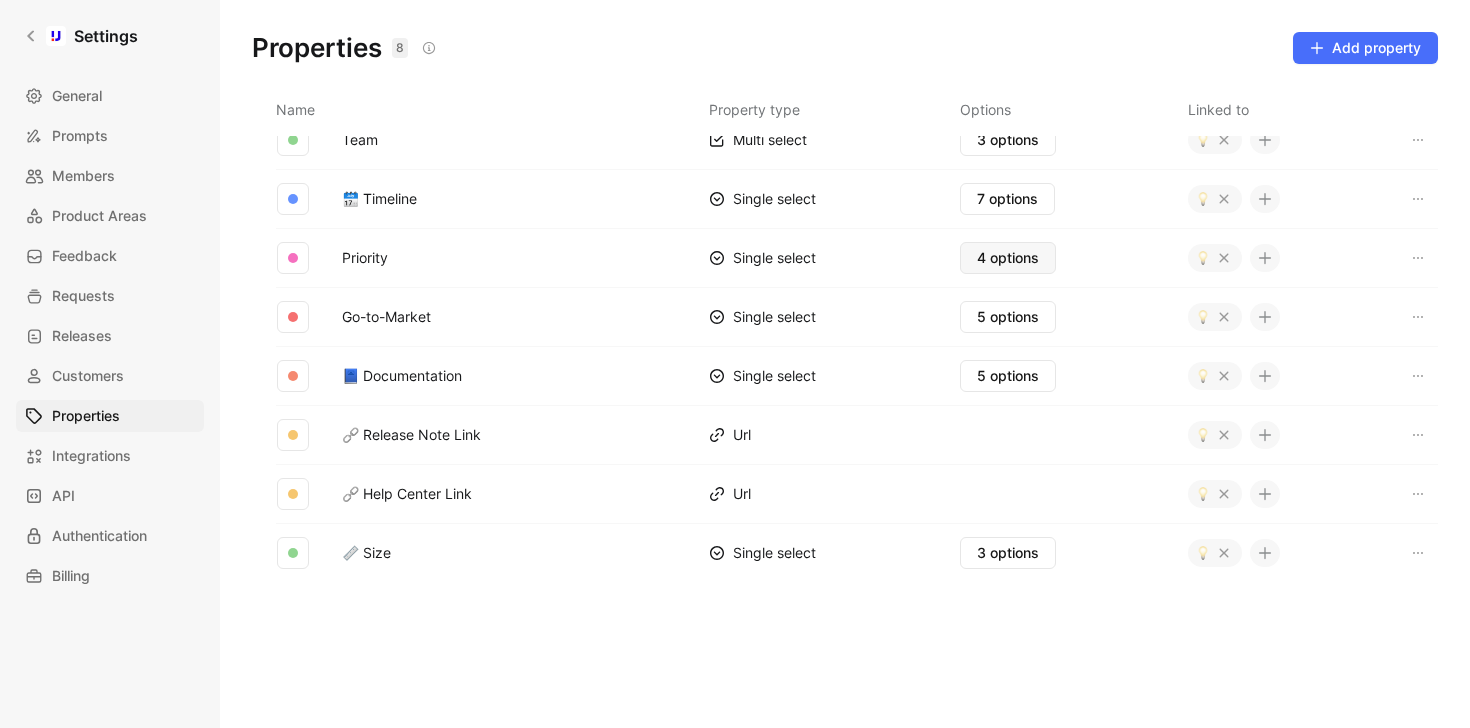 scroll, scrollTop: 0, scrollLeft: 0, axis: both 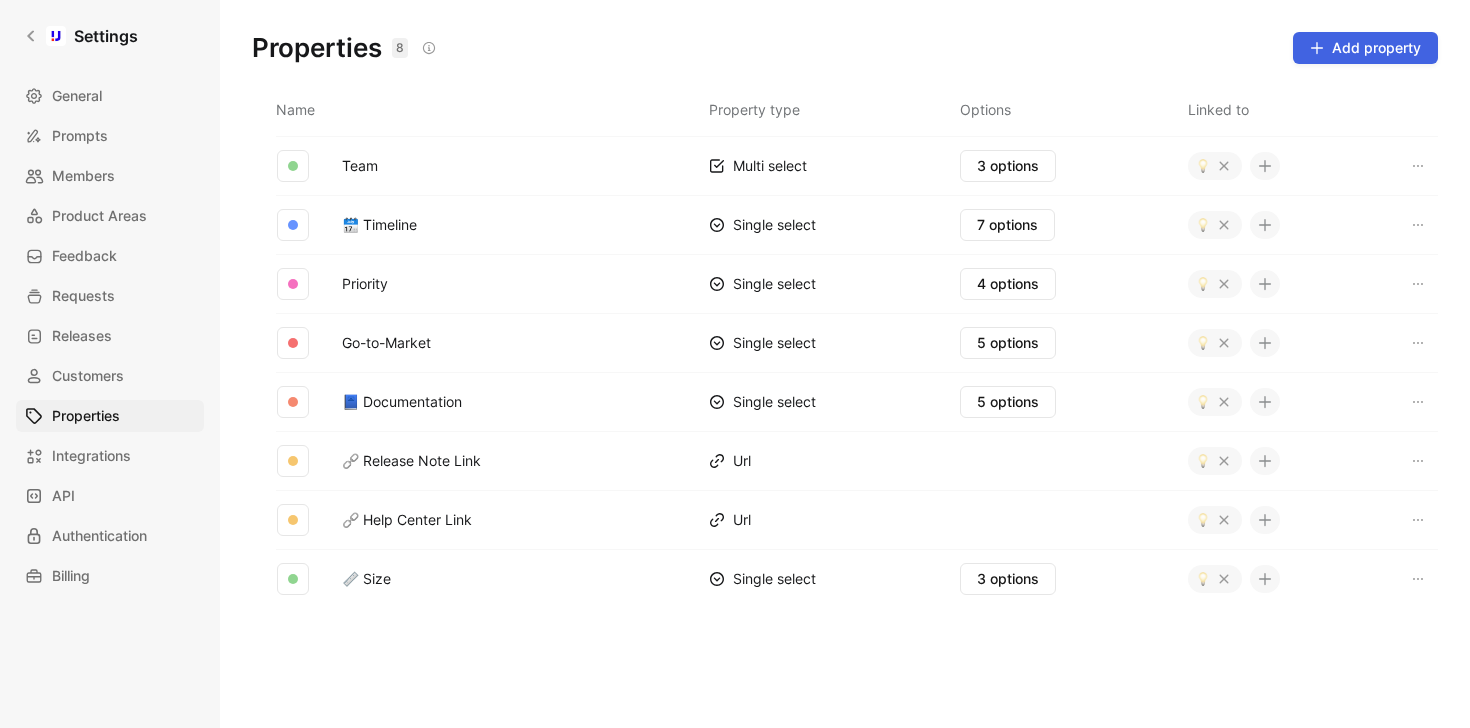 click on "Add property" at bounding box center [1365, 48] 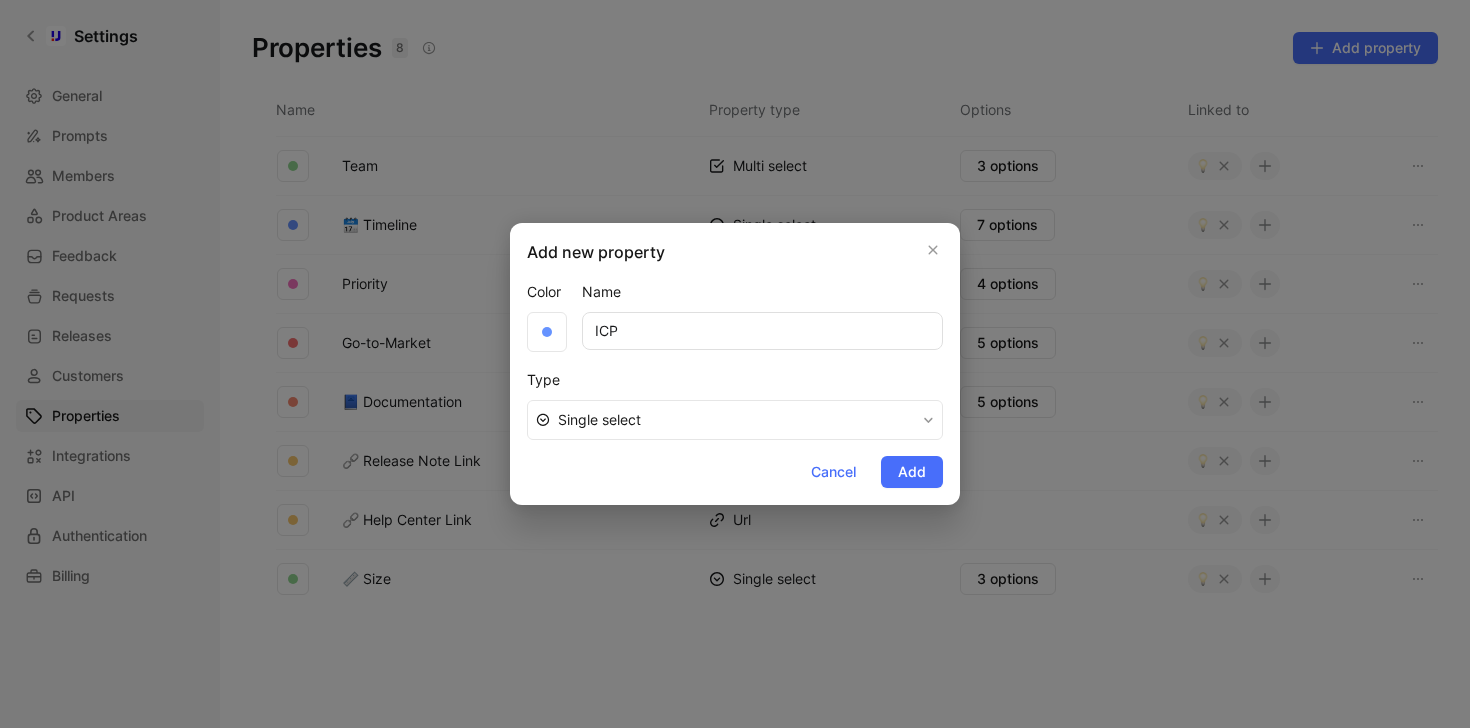 type on "ICP" 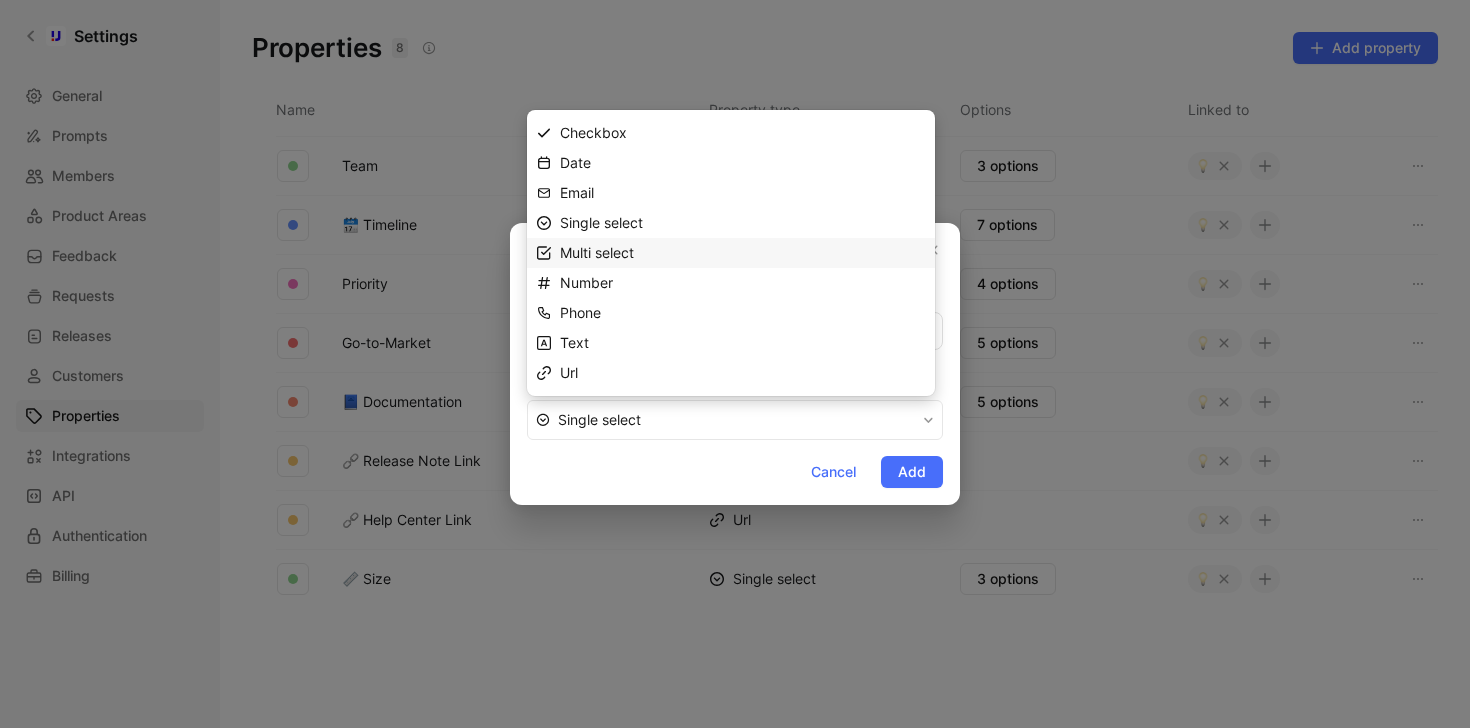 click on "Multi select" at bounding box center [743, 253] 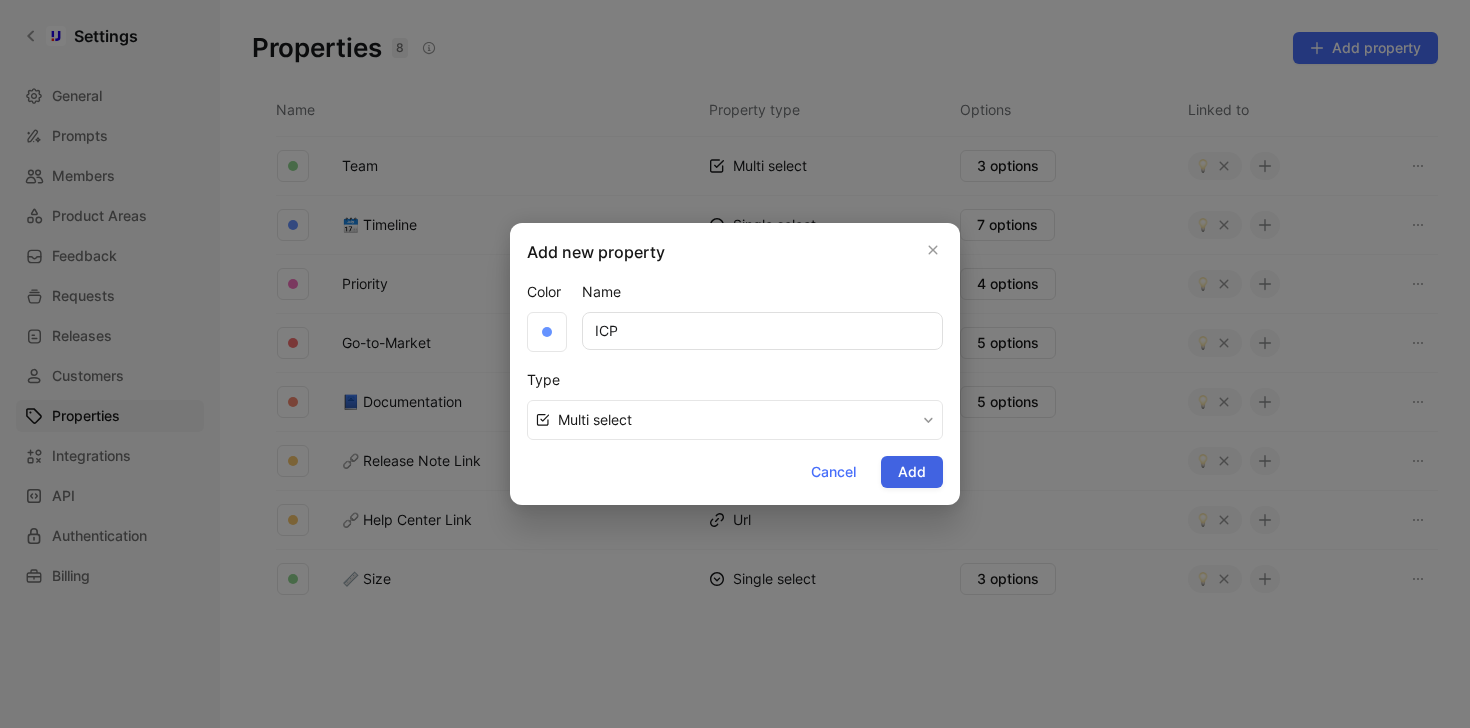 click on "Add" at bounding box center (912, 472) 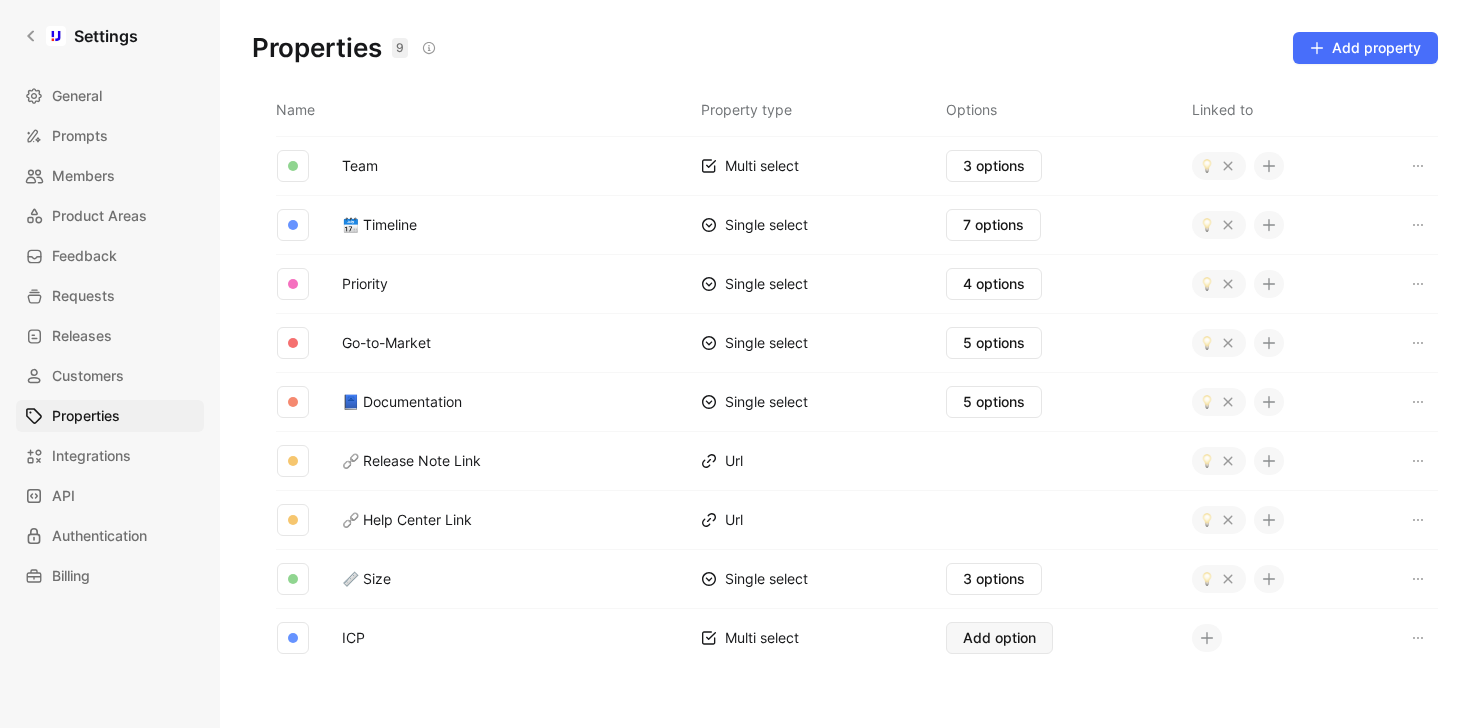 click on "Add option" at bounding box center [999, 638] 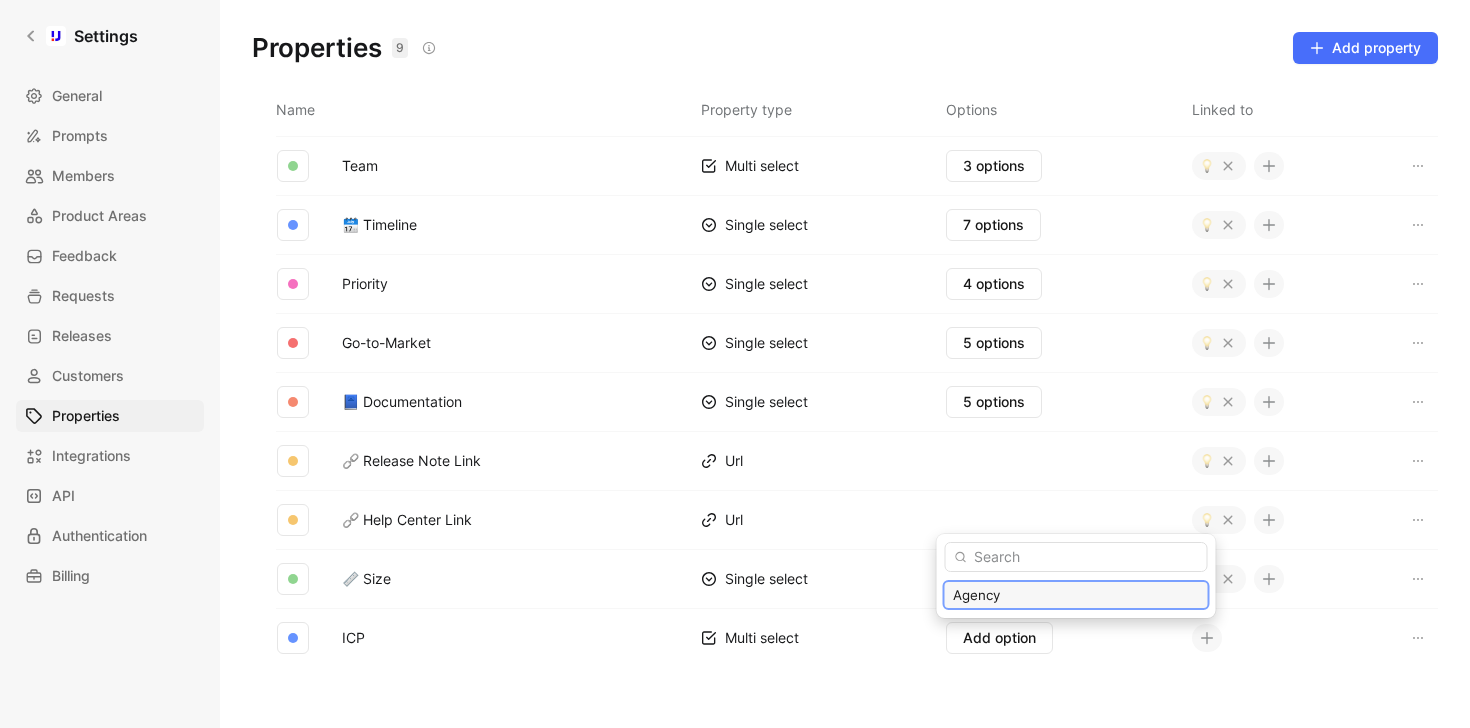 type on "Agency" 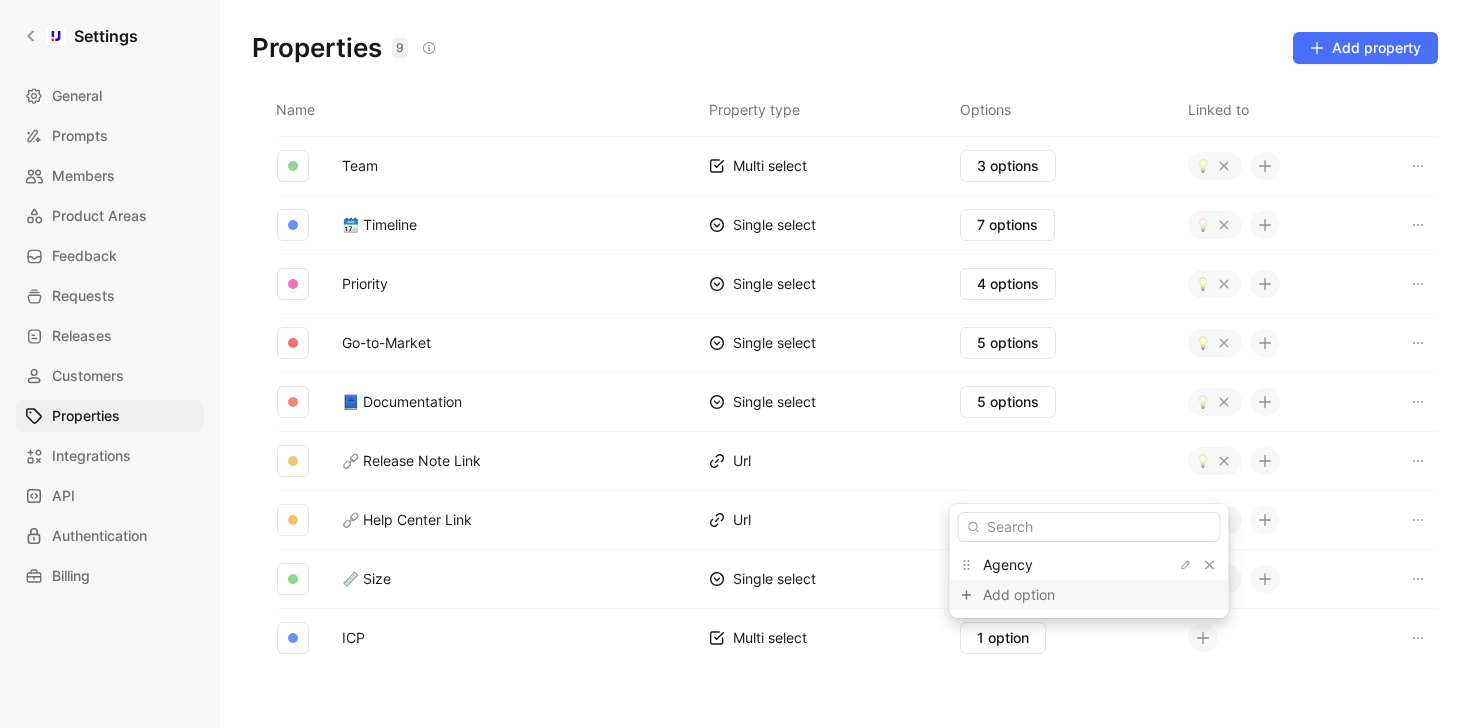 click on "Add option" at bounding box center (1058, 595) 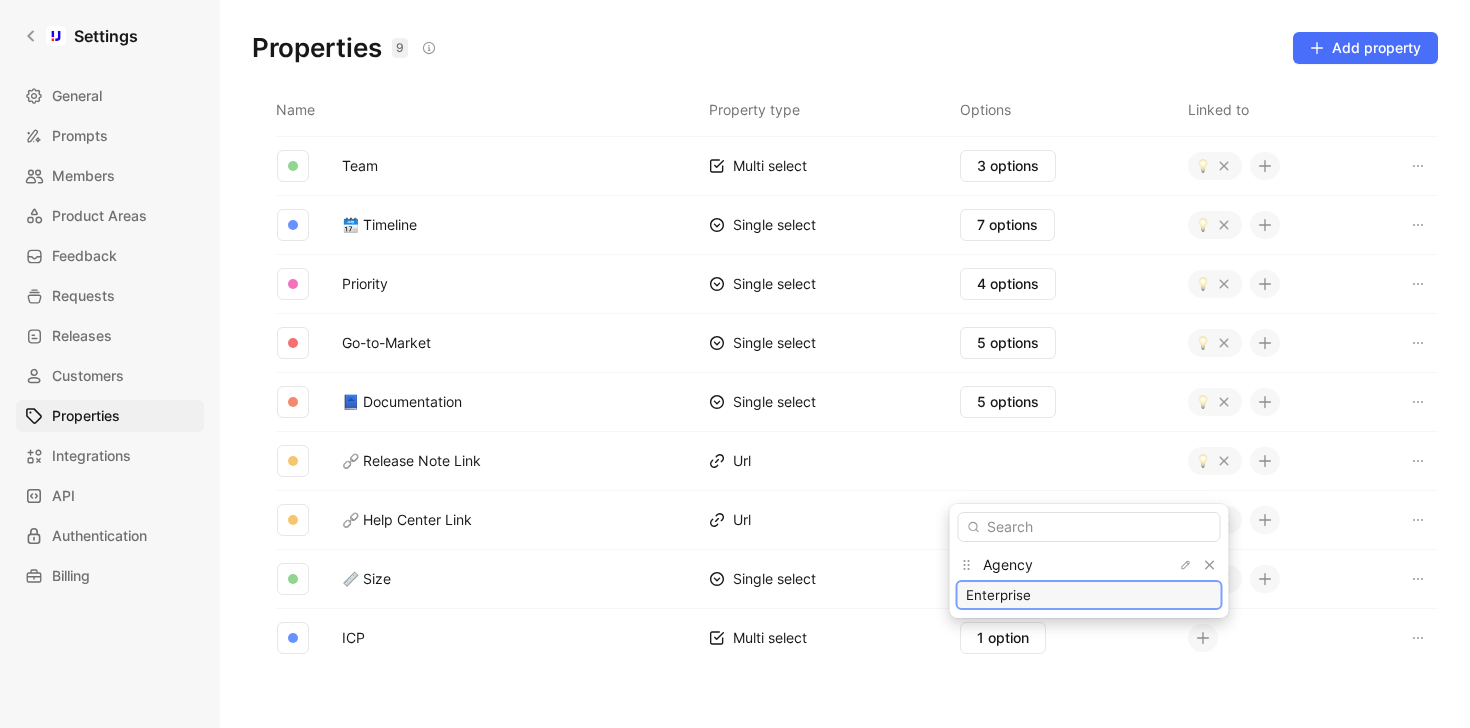 type on "Enterprise" 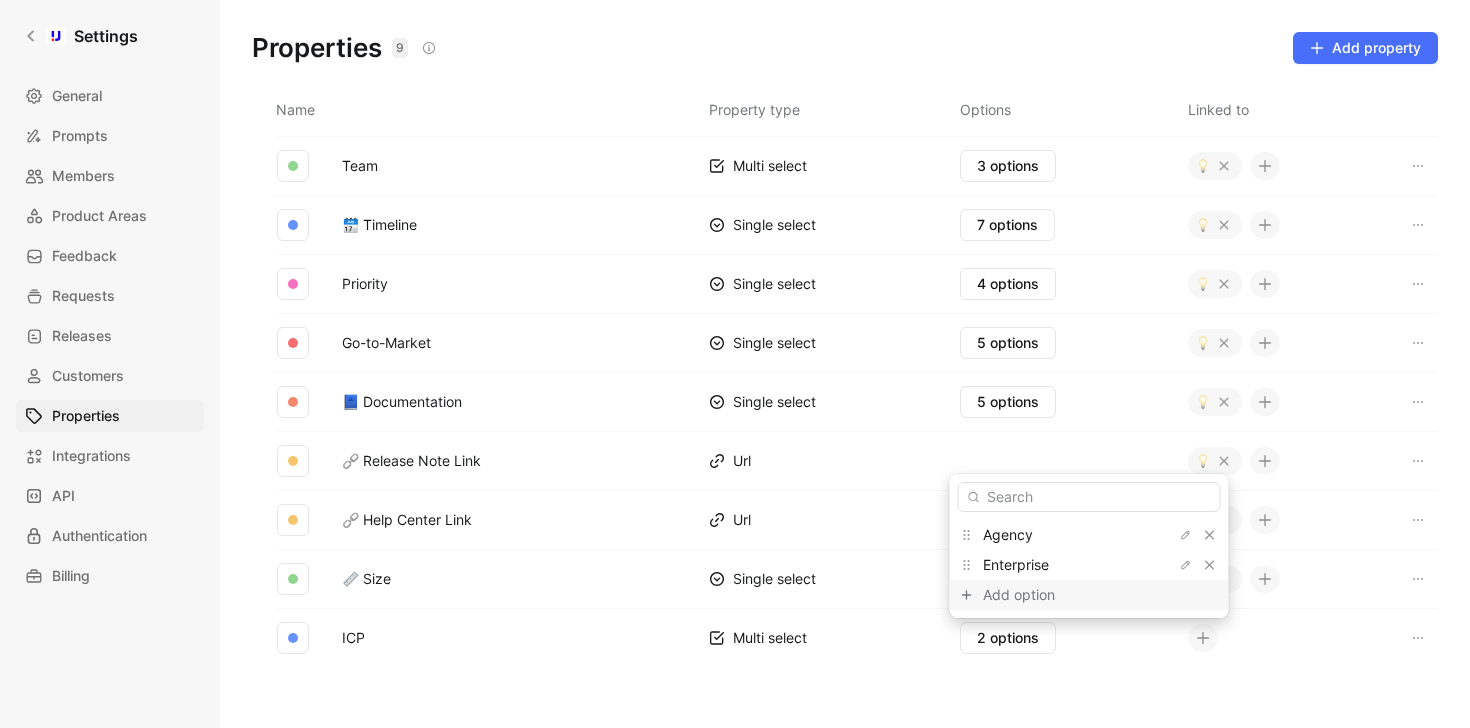 click on "Add option" at bounding box center [1058, 595] 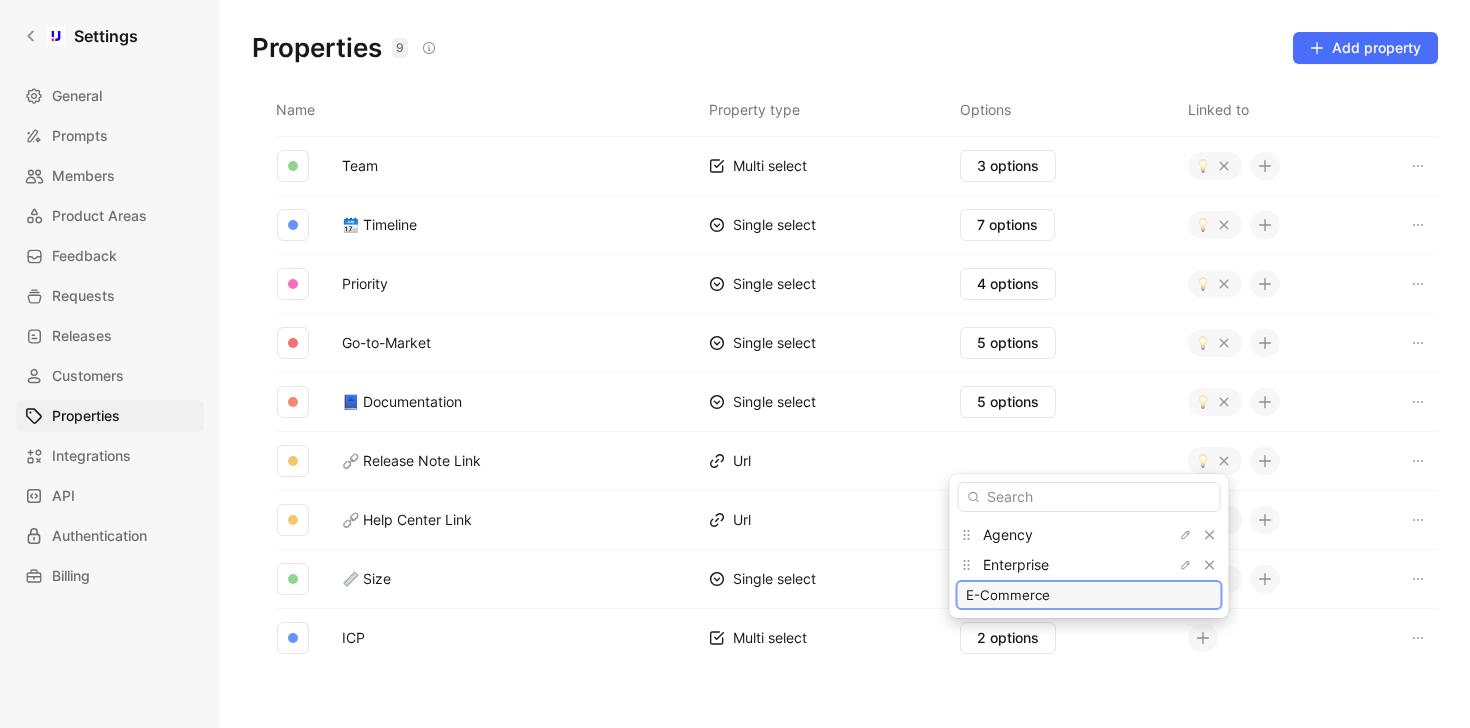 type on "E-Commerce" 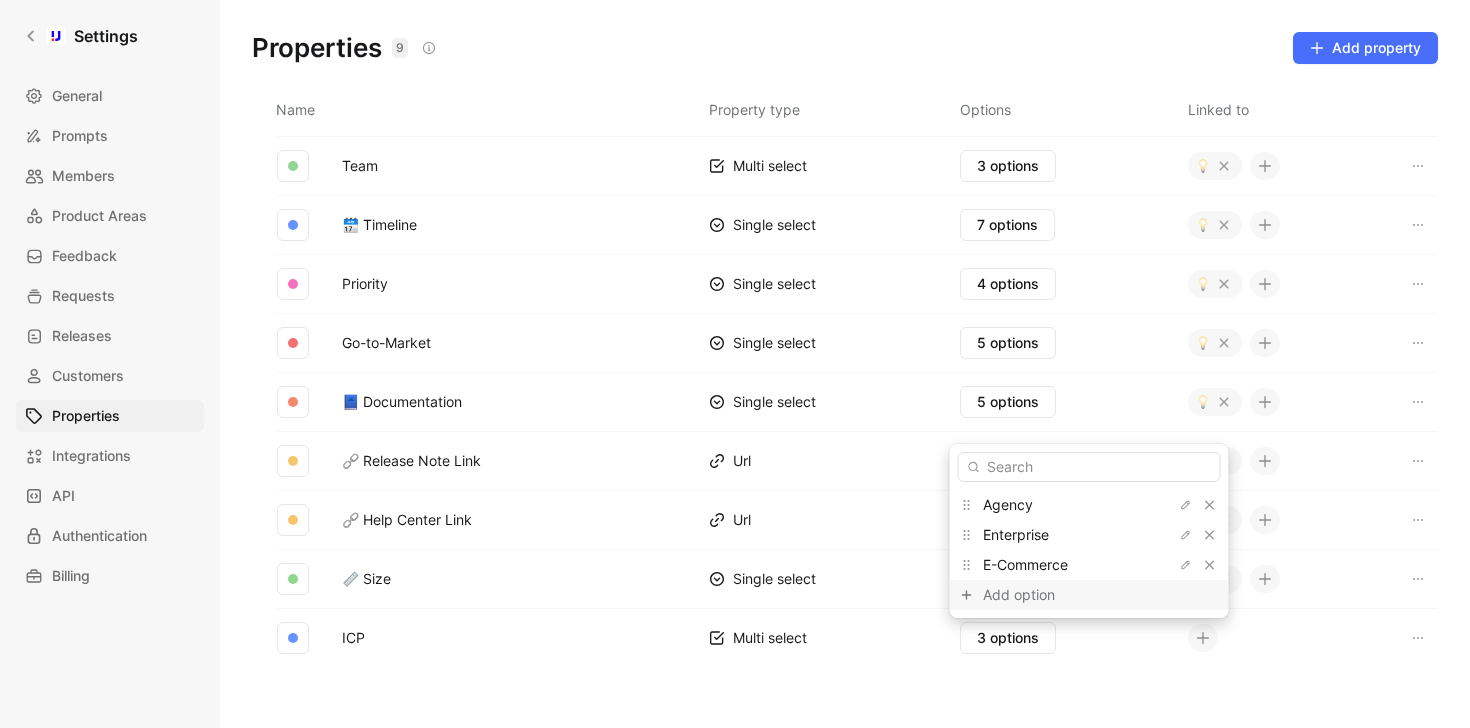 click on "Add option" at bounding box center (1058, 595) 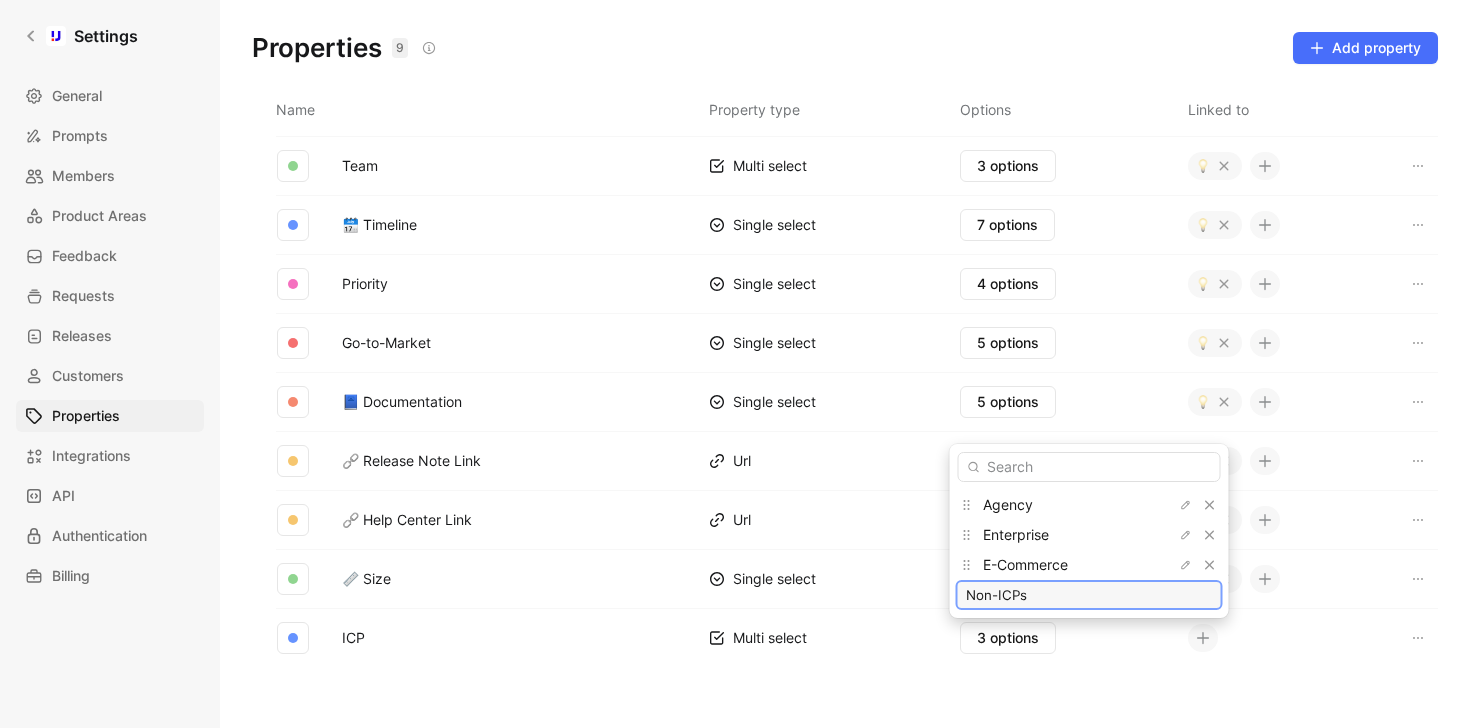 type on "Non-ICP" 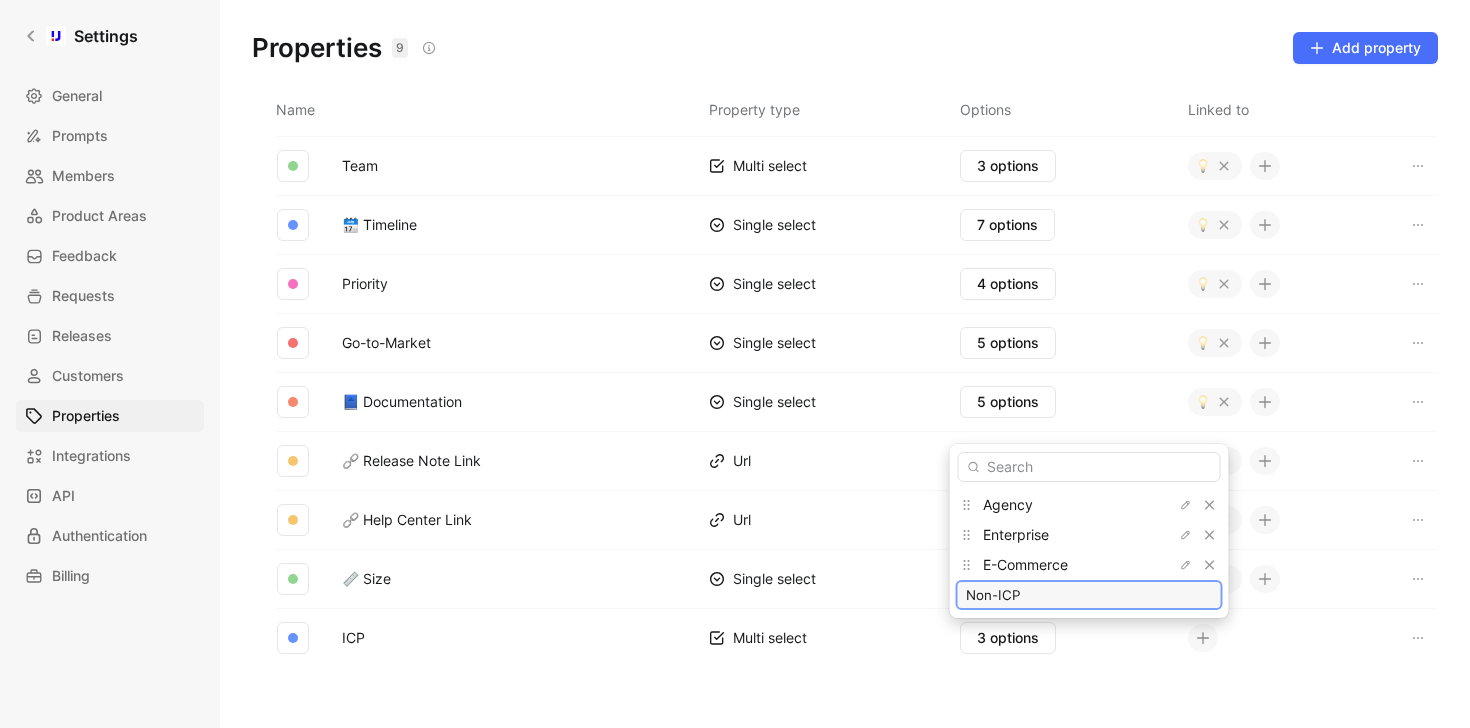 type on "Non-ICP" 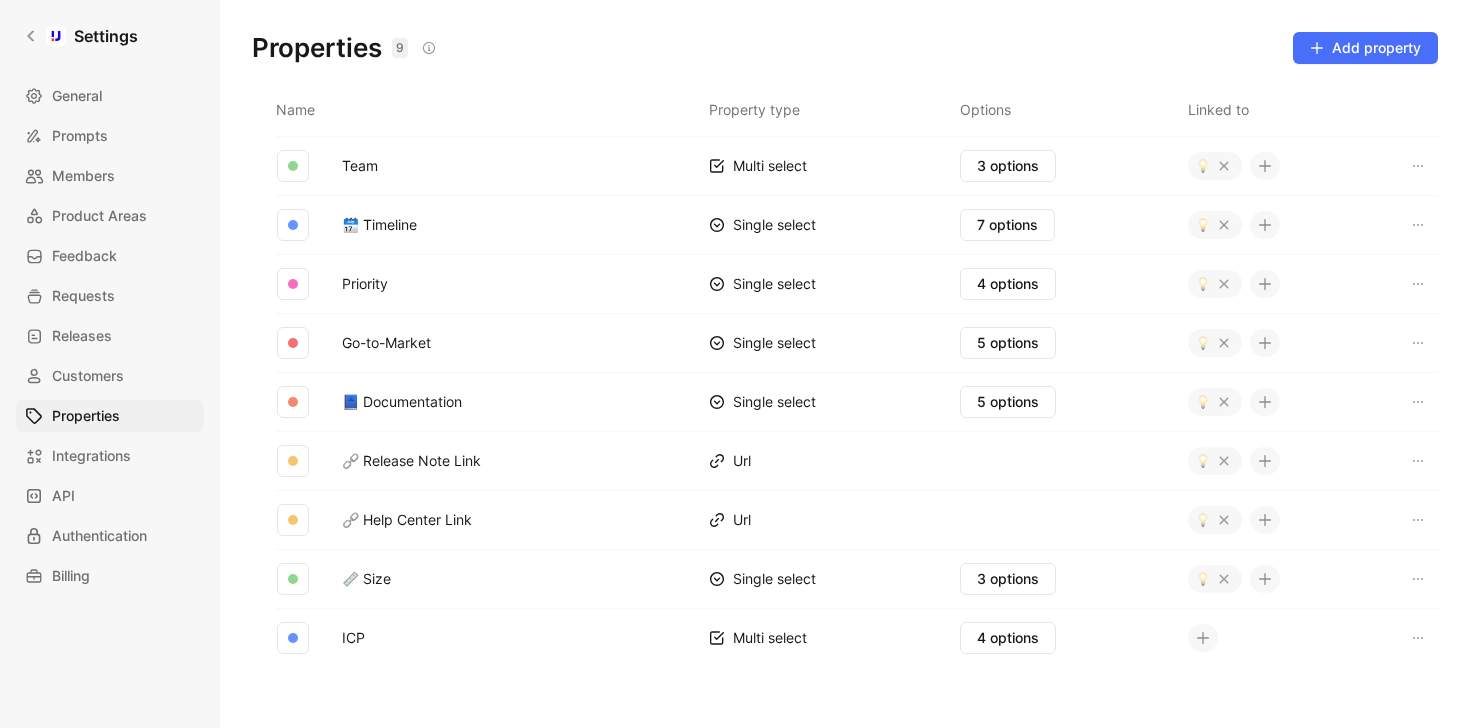 click 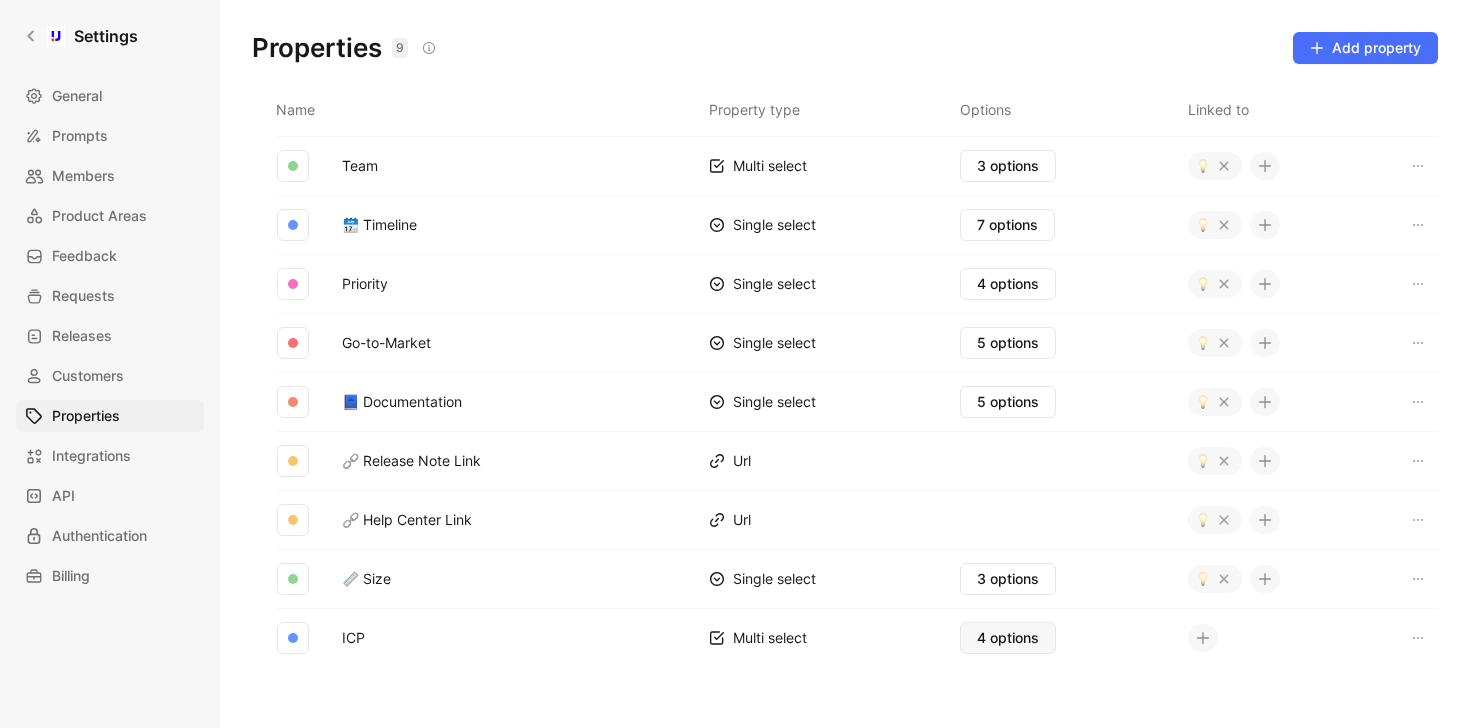 click on "4 options" at bounding box center [1008, 638] 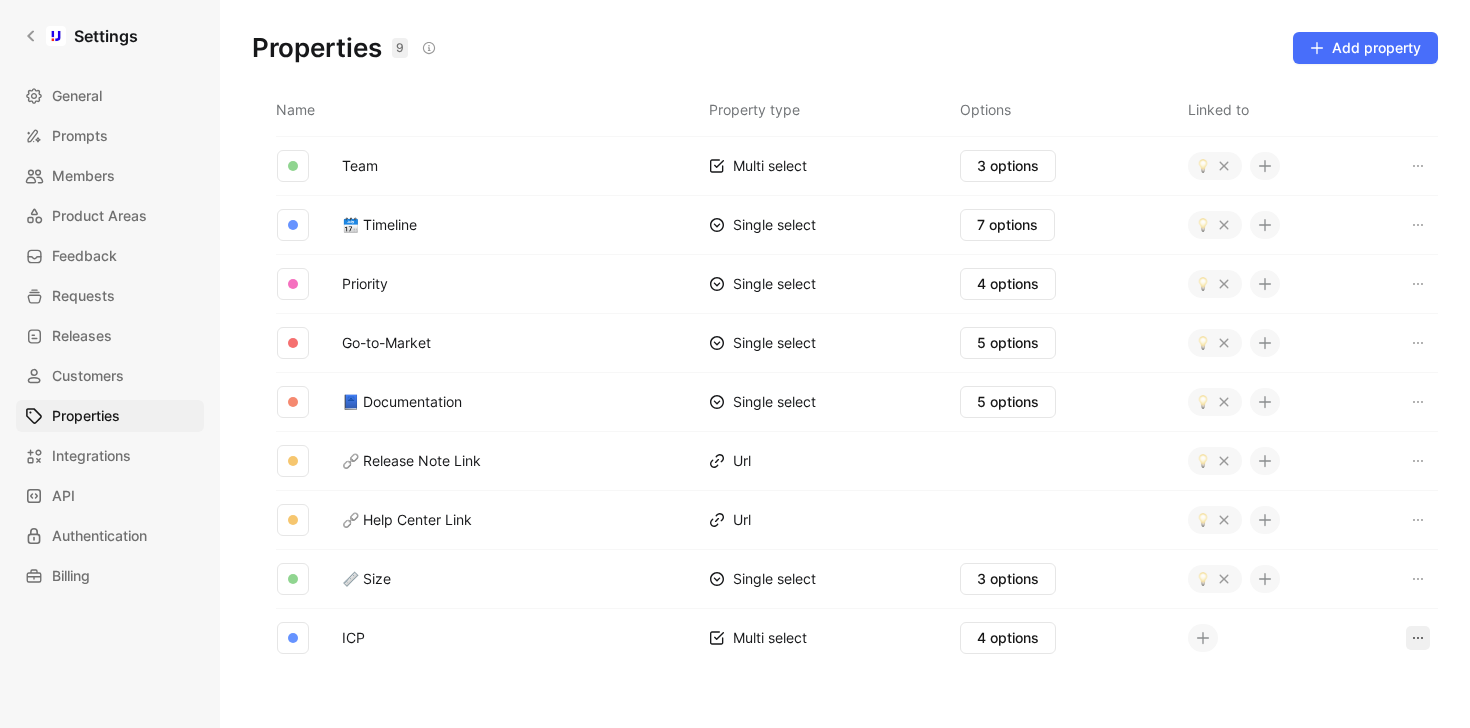 click 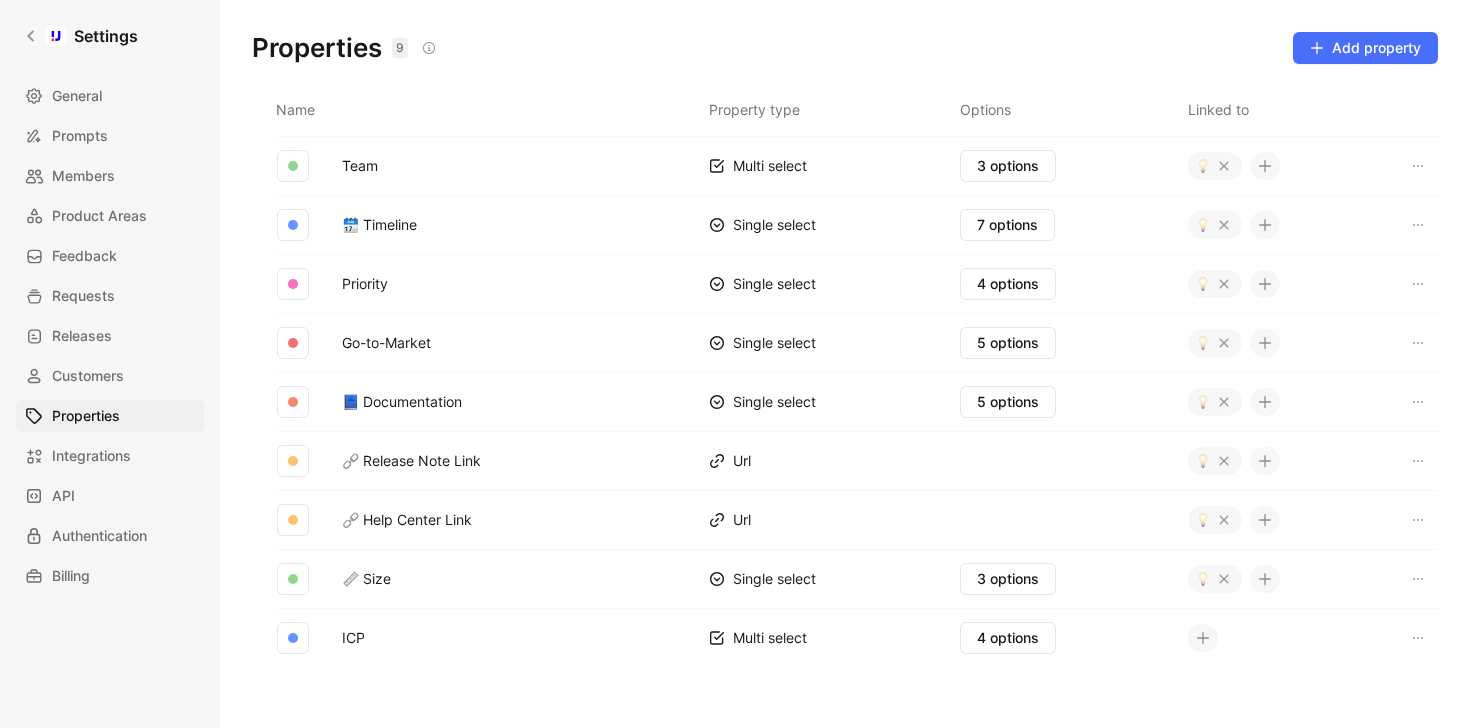 click at bounding box center [1203, 638] 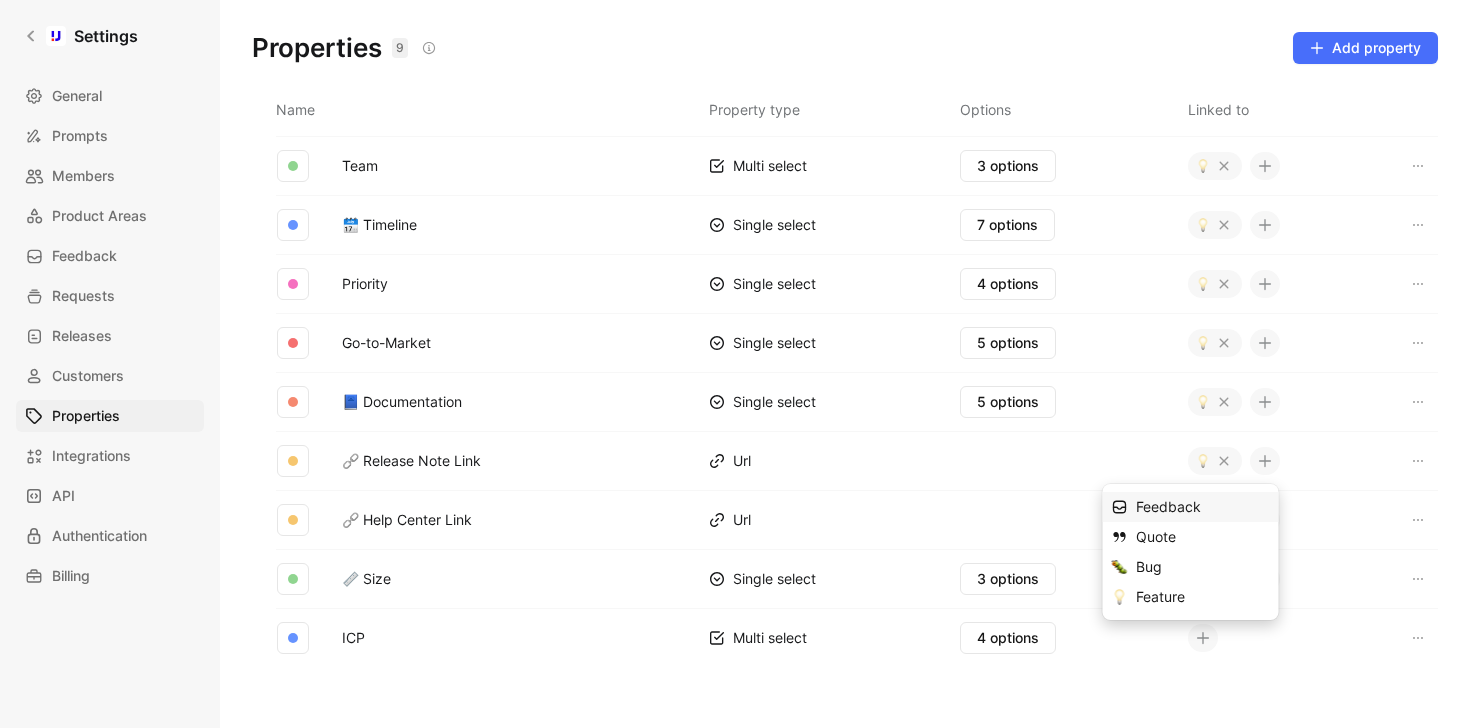 click on "Feedback" at bounding box center [1203, 507] 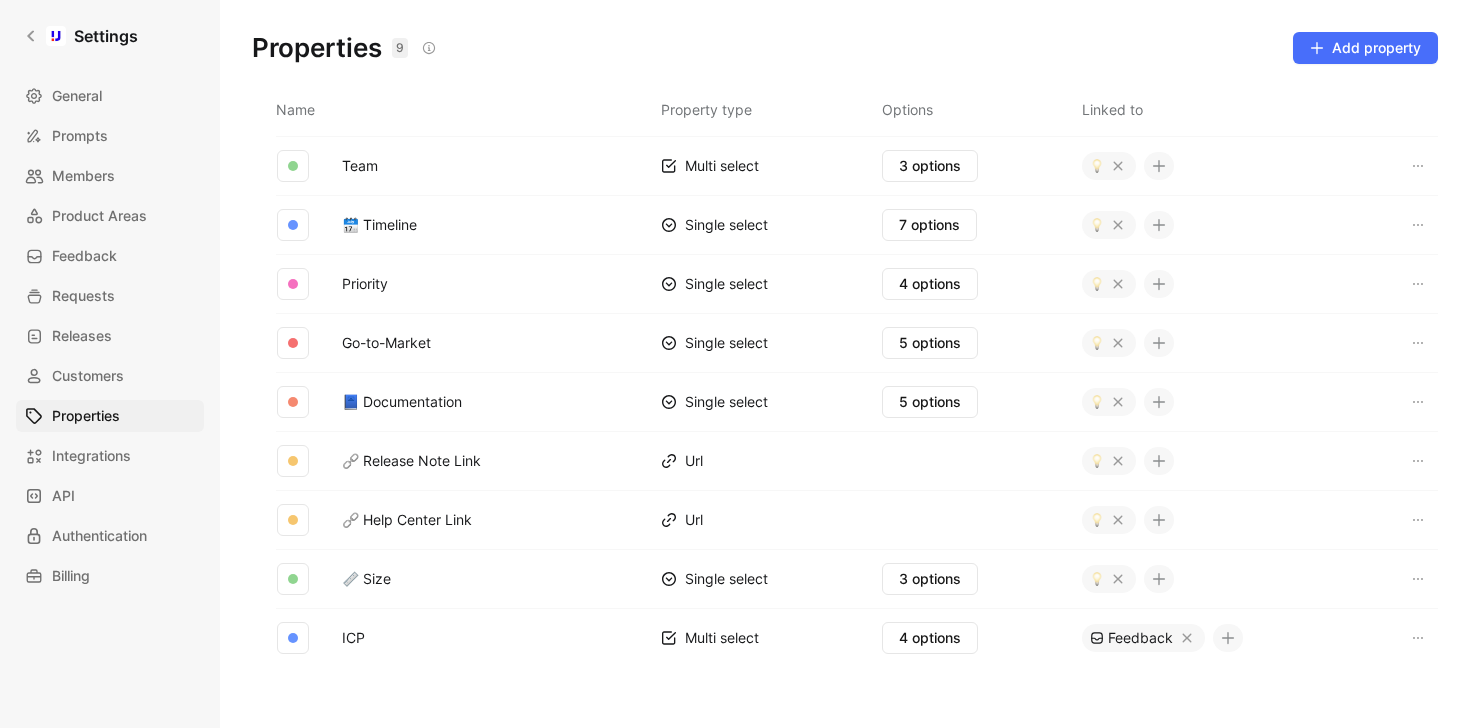 click 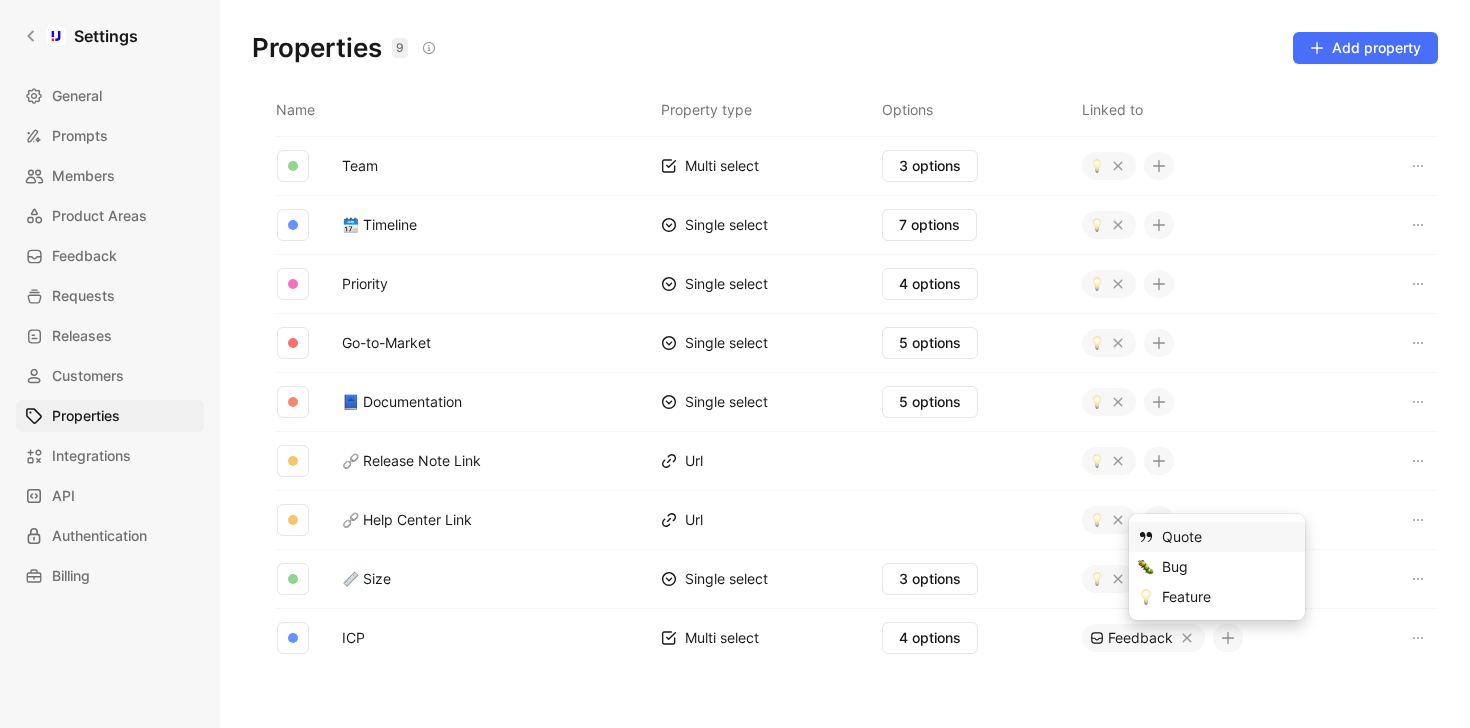 click on "Quote" at bounding box center [1229, 537] 